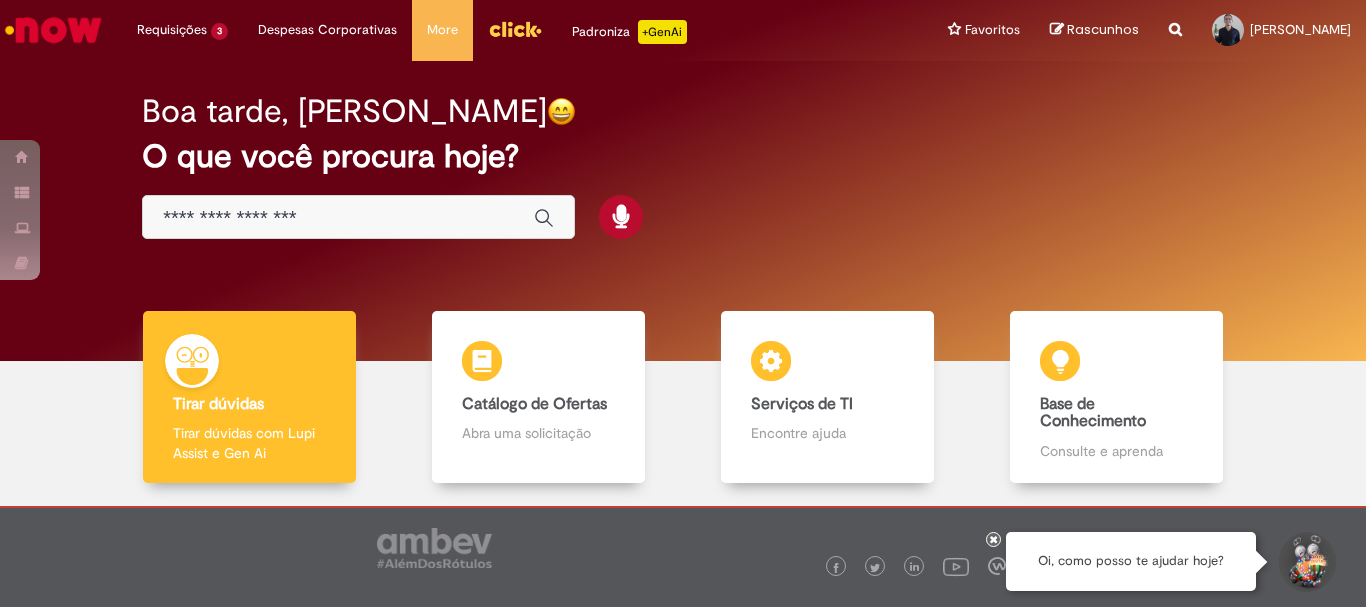 scroll, scrollTop: 0, scrollLeft: 0, axis: both 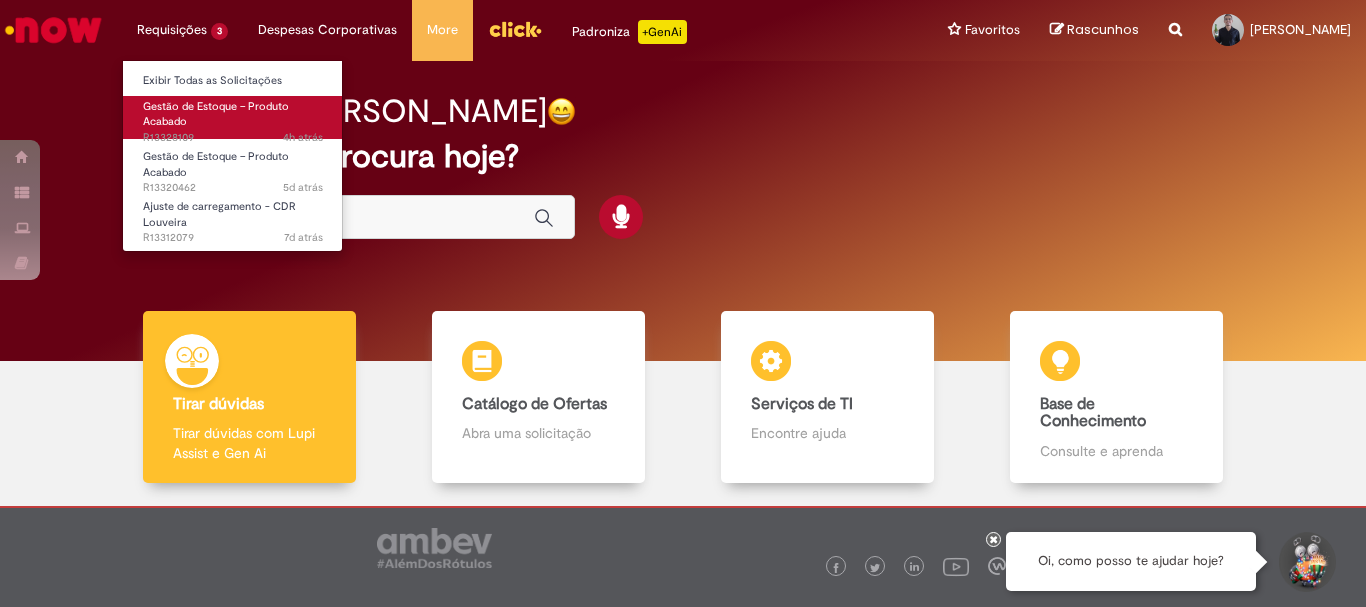click on "Gestão de Estoque – Produto Acabado
4h atrás 4 horas atrás  R13328109" at bounding box center (233, 117) 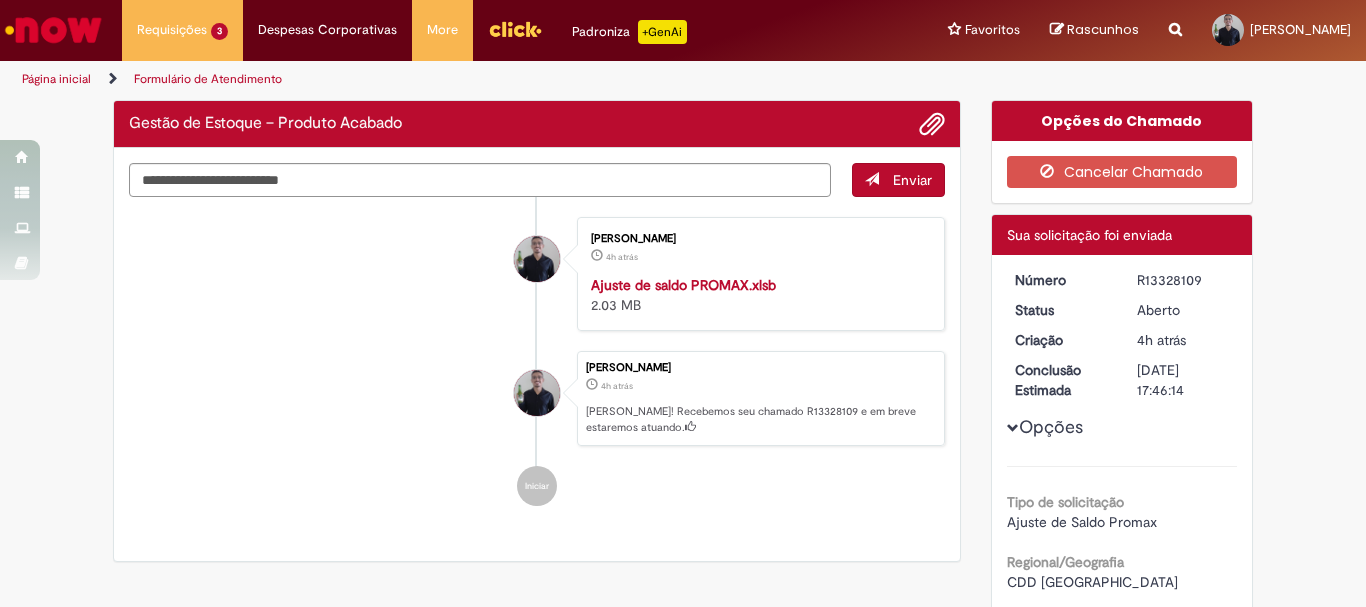 click on "Alexsander Dourado De Oliveira
4h atrás 4 horas atrás
Ajuste de saldo PROMAX.xlsb  2.03 MB" at bounding box center [537, 274] 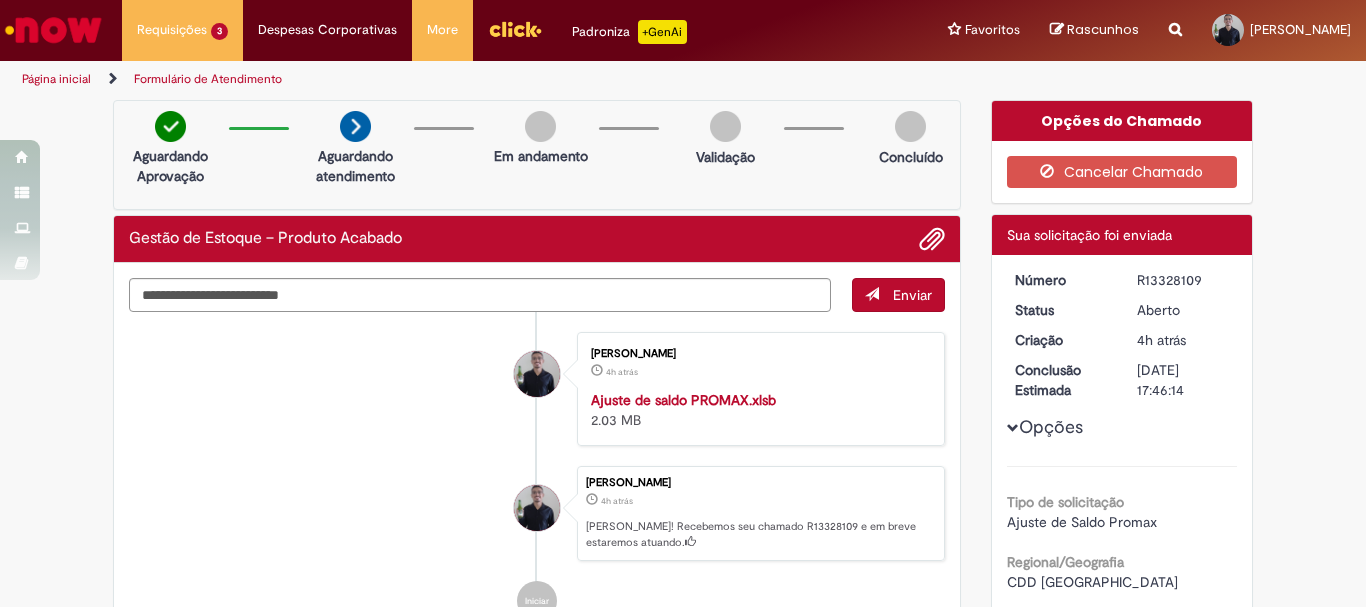 click on "Alexsander Dourado De Oliveira
4h atrás 4 horas atrás
Ajuste de saldo PROMAX.xlsb  2.03 MB" at bounding box center (537, 389) 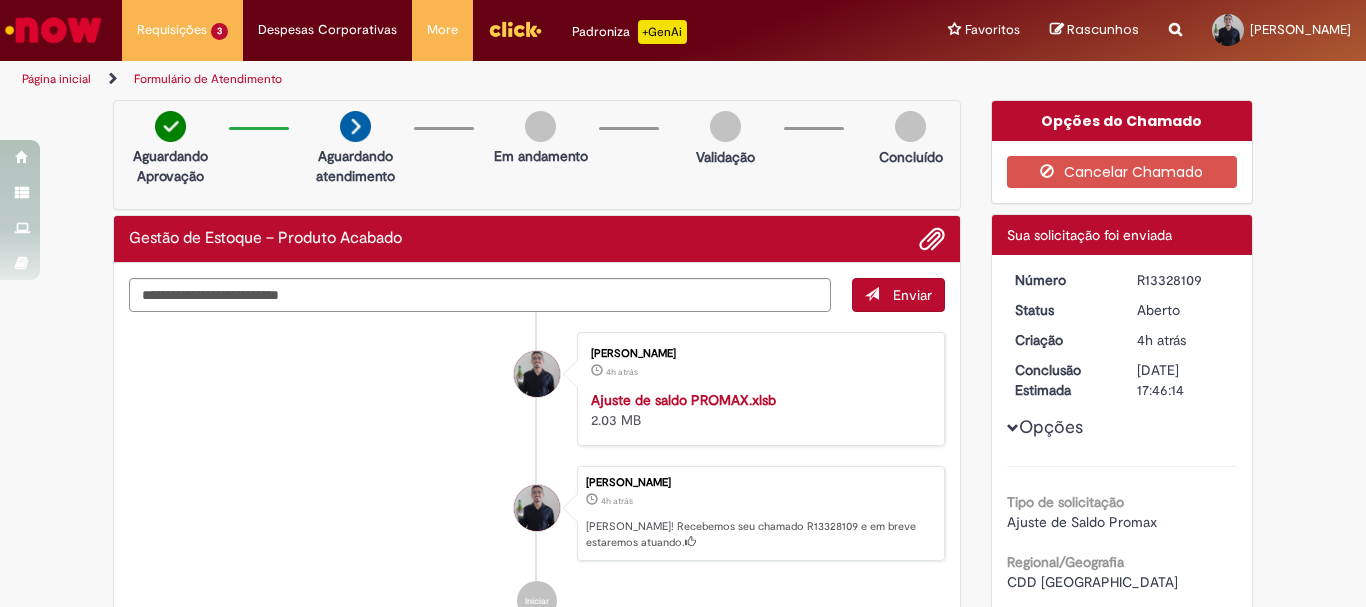 click on "Alexsander Dourado De Oliveira
4h atrás 4 horas atrás
Ajuste de saldo PROMAX.xlsb  2.03 MB" at bounding box center (537, 389) 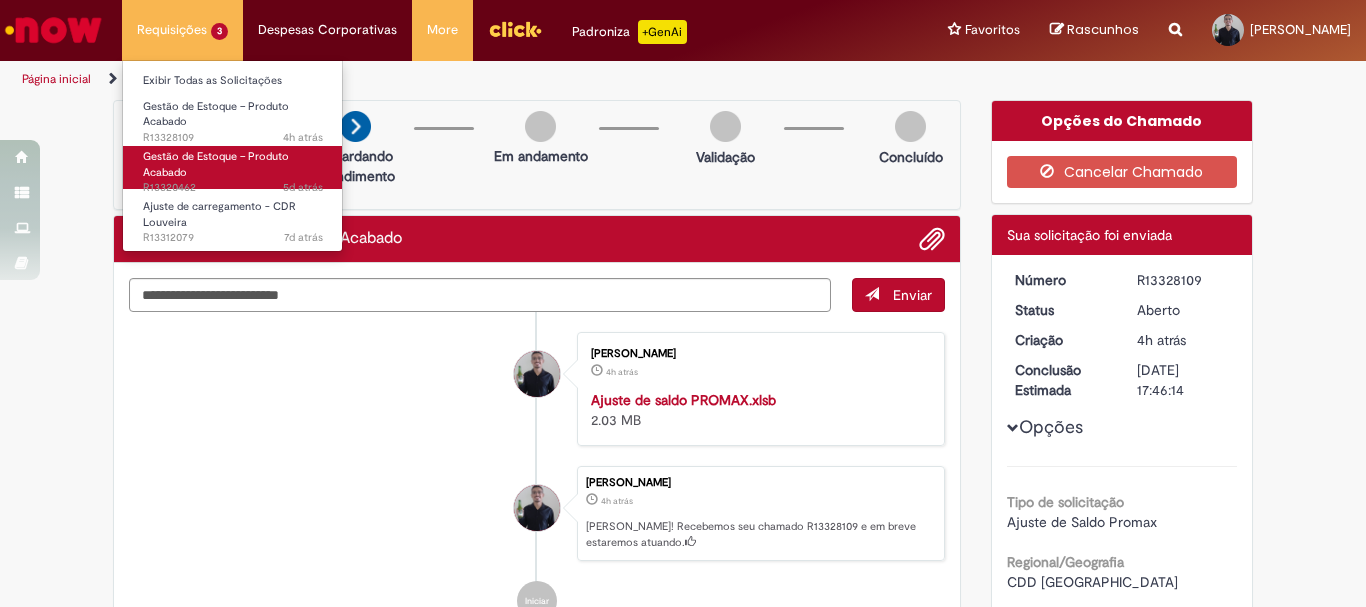 click on "Gestão de Estoque – Produto Acabado
5d atrás 5 dias atrás  R13320462" at bounding box center [233, 167] 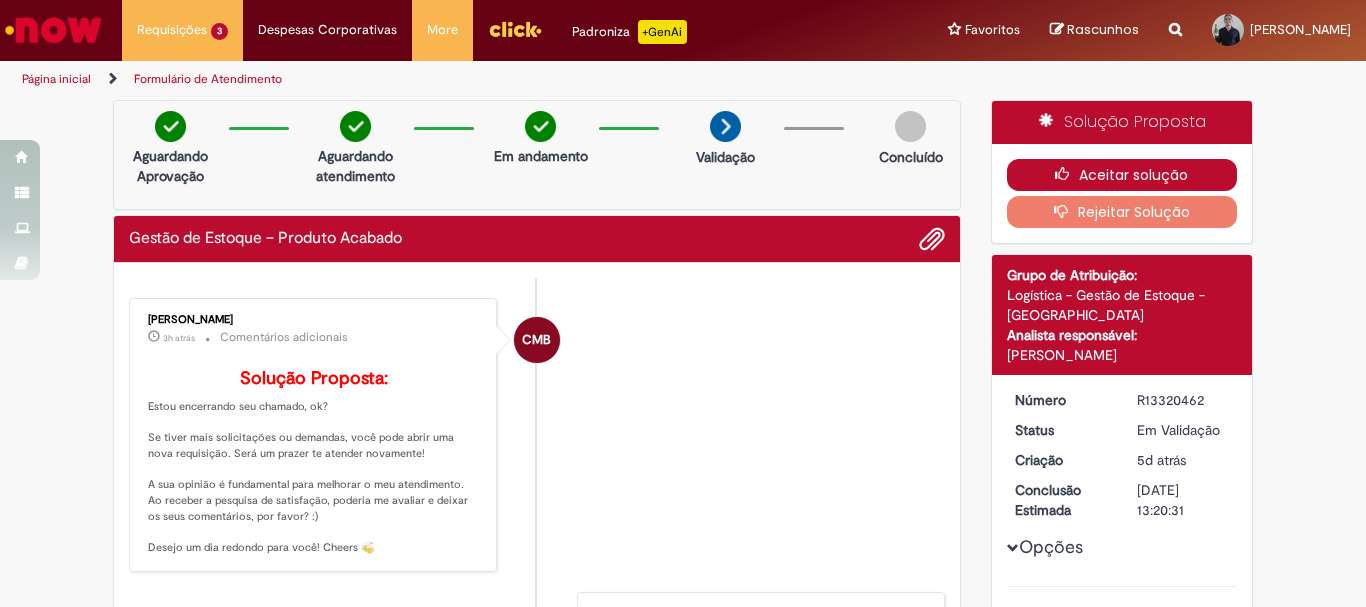 click on "Aceitar solução" at bounding box center (1122, 175) 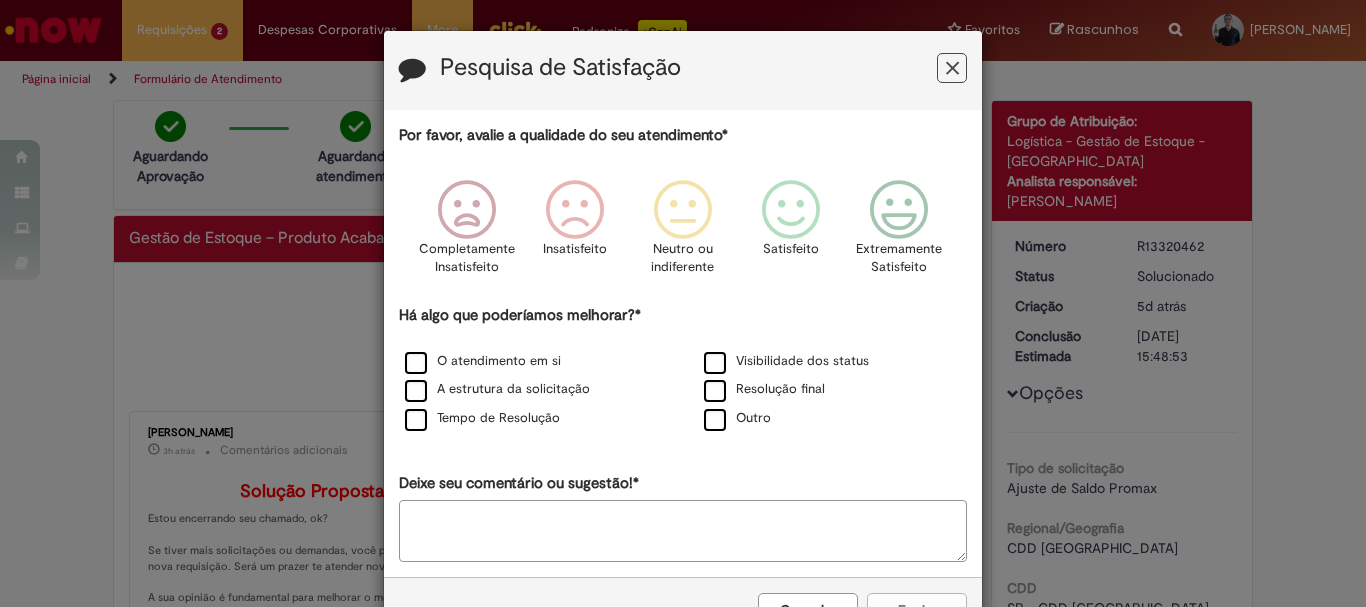 click at bounding box center [952, 68] 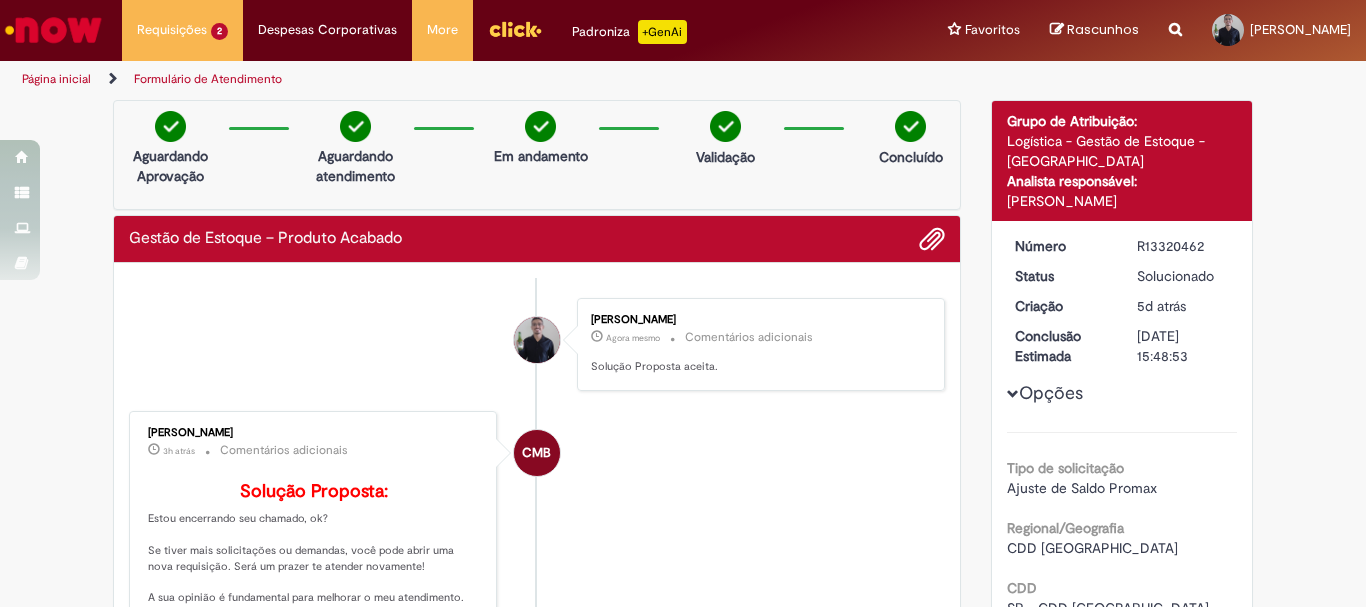 click at bounding box center [53, 30] 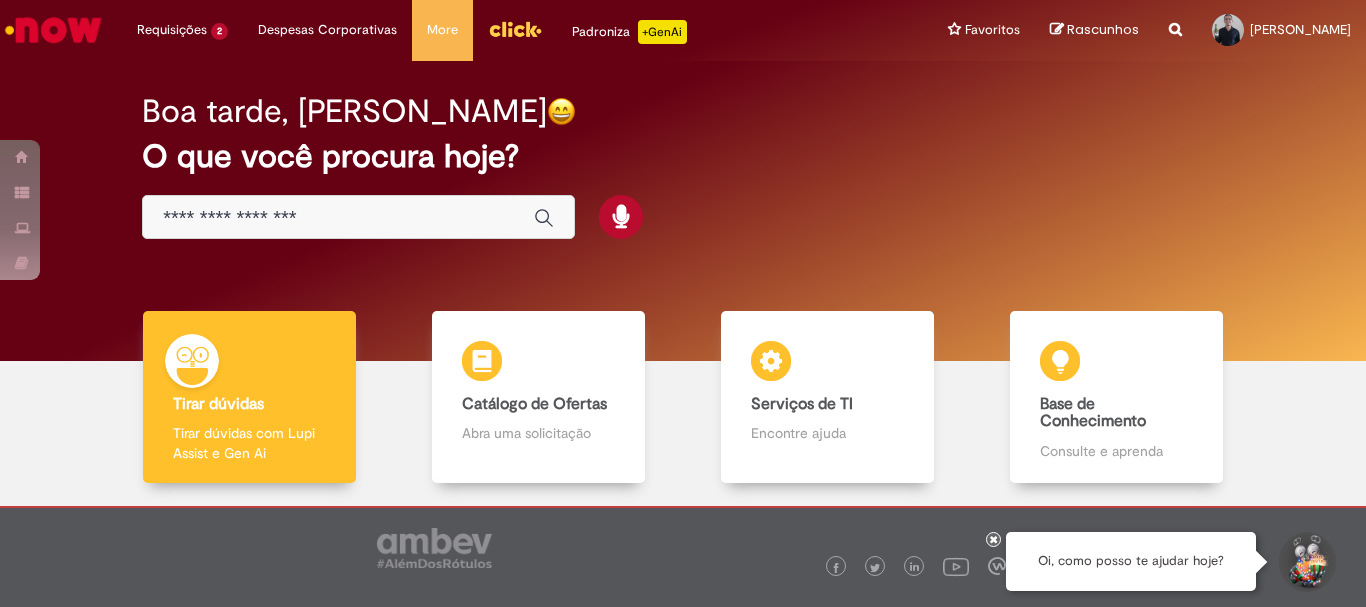 scroll, scrollTop: 0, scrollLeft: 0, axis: both 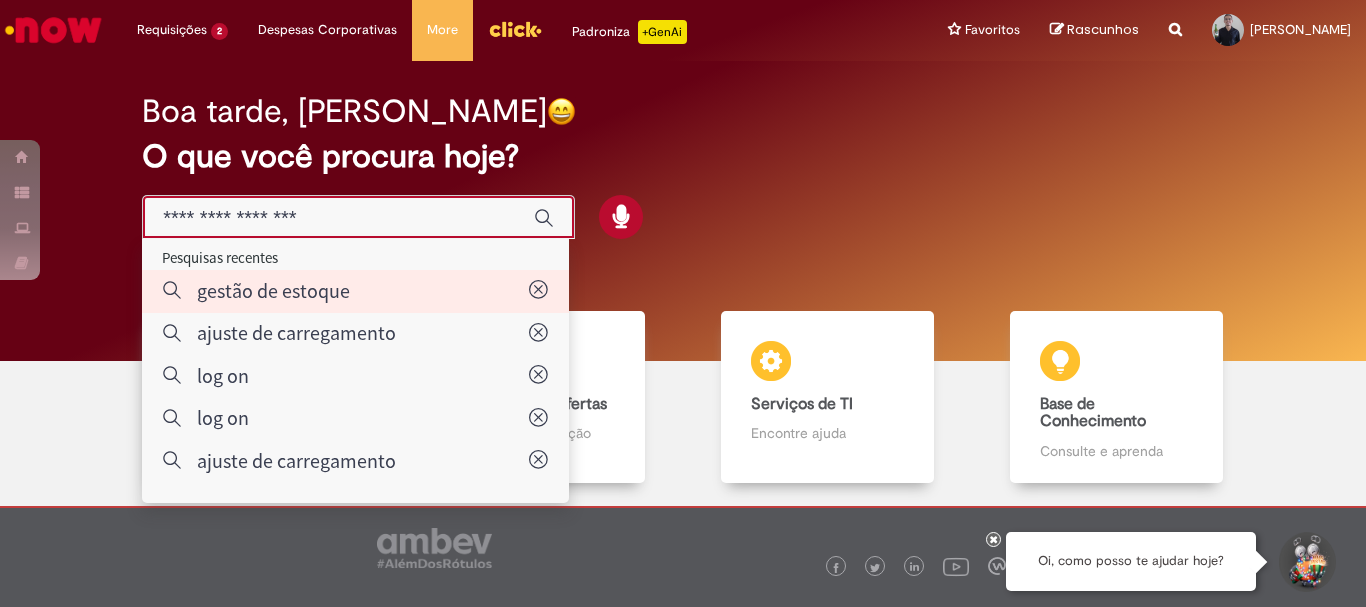type on "**********" 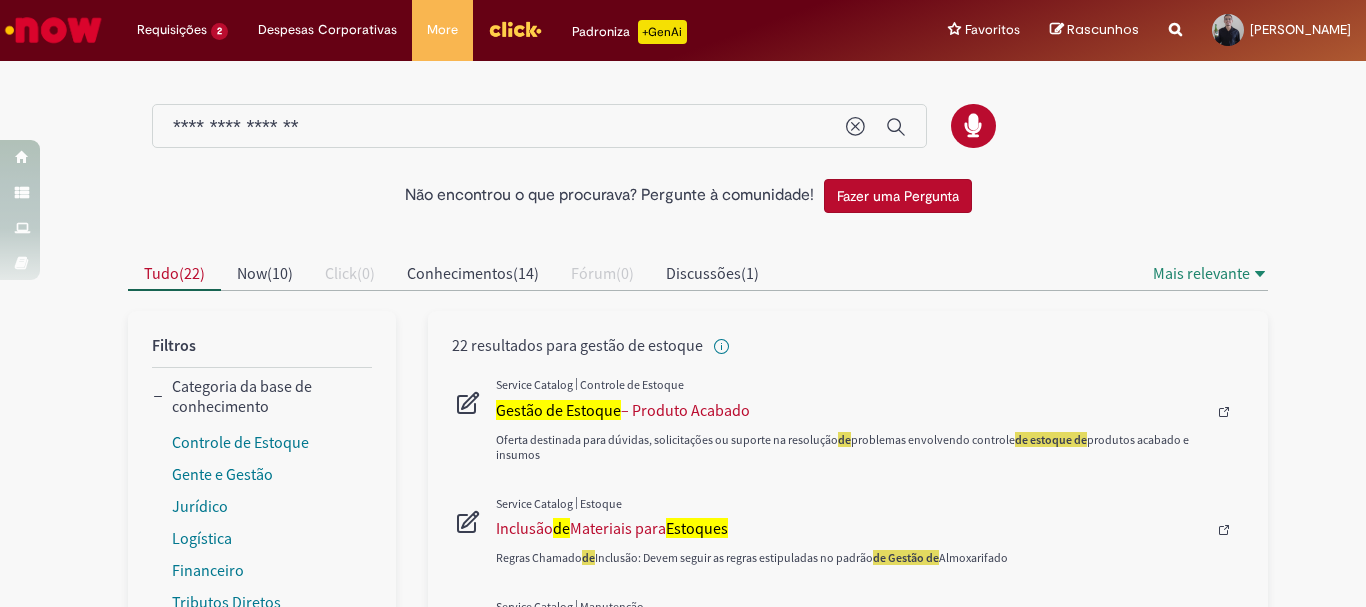 drag, startPoint x: 461, startPoint y: 139, endPoint x: 218, endPoint y: 128, distance: 243.24884 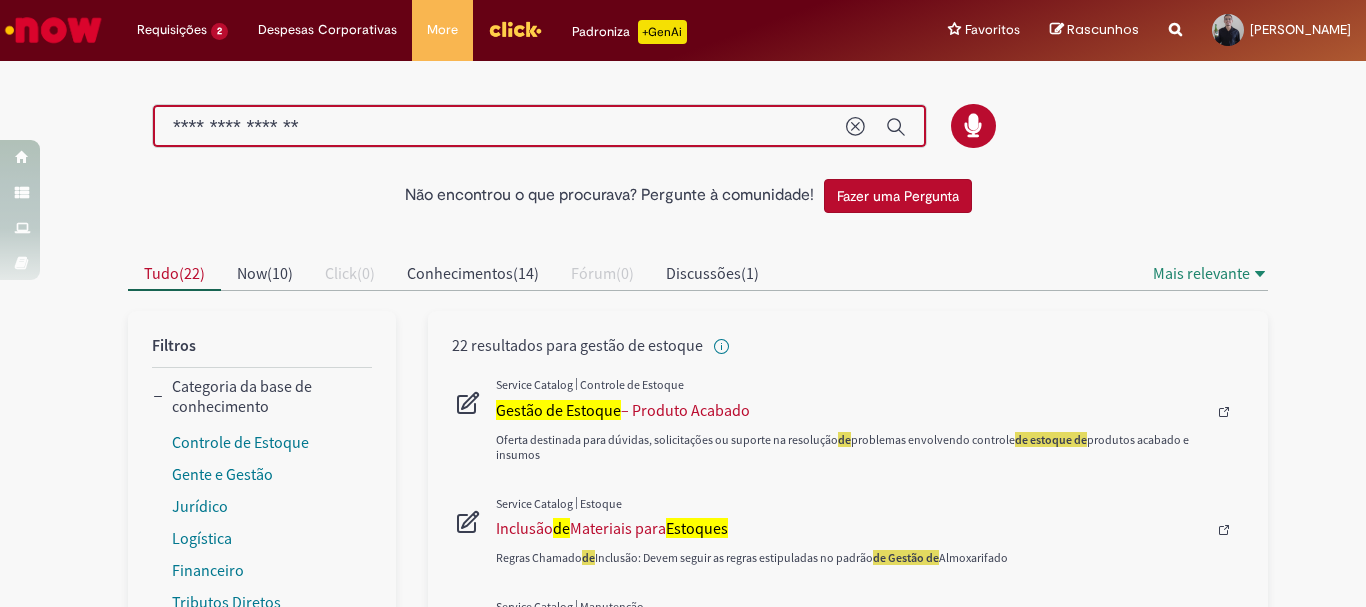 click on "**********" at bounding box center [499, 127] 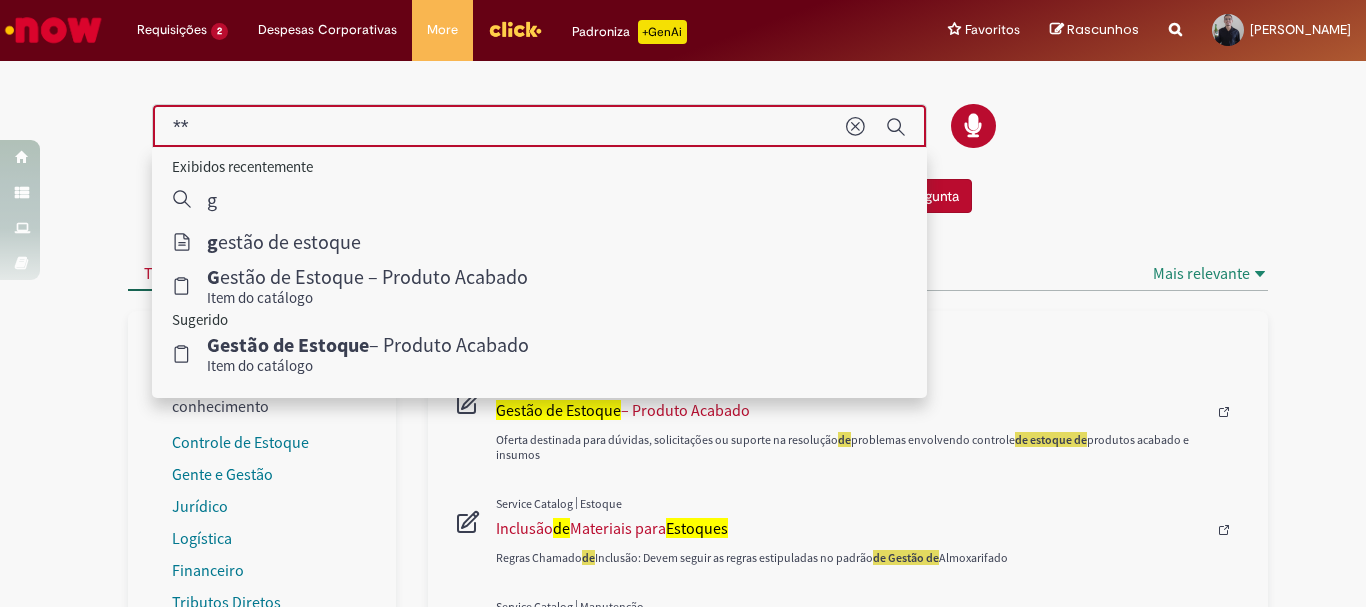 type on "***" 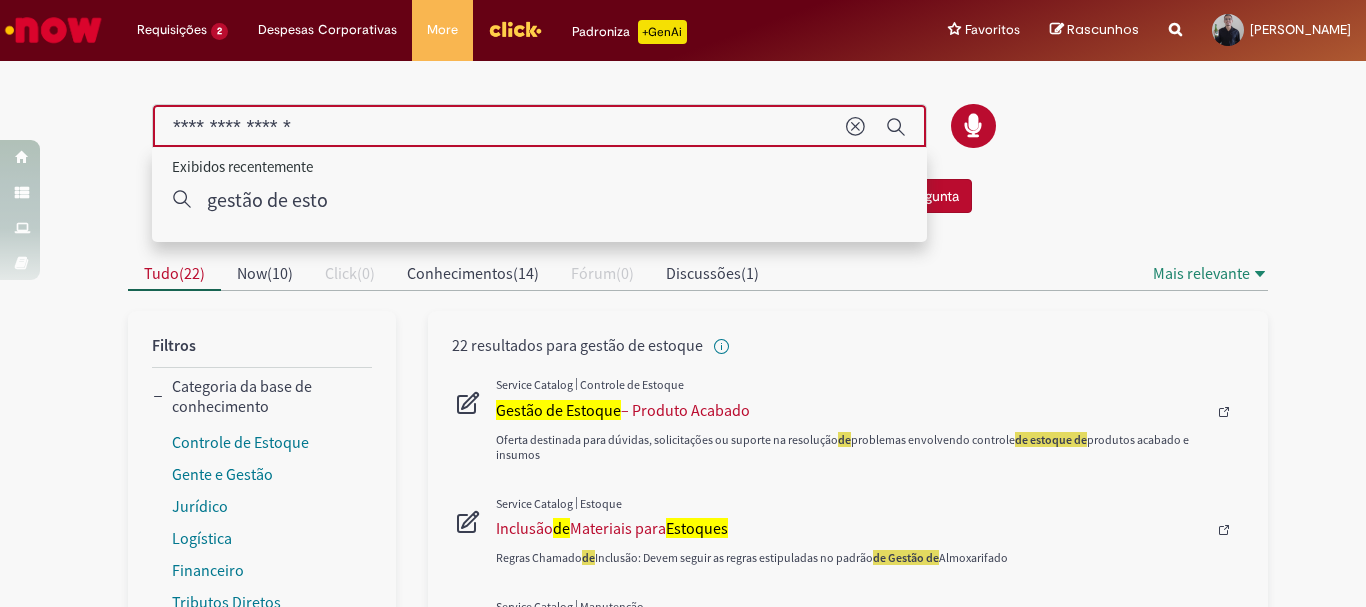 type on "**********" 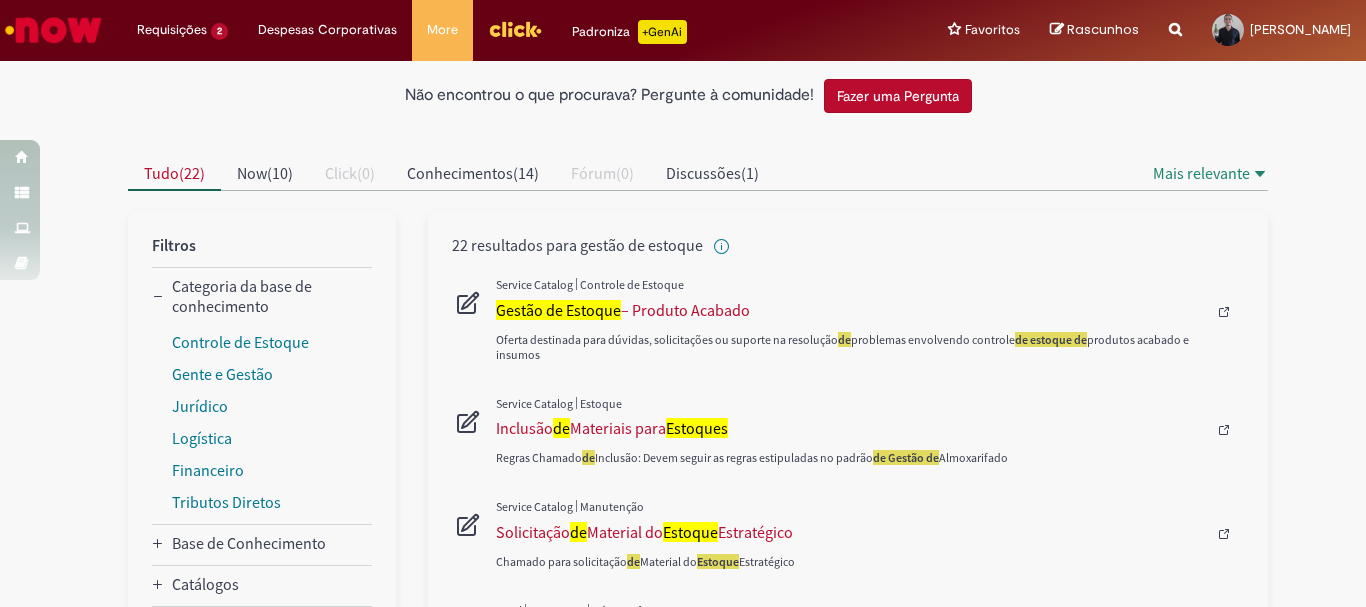 scroll, scrollTop: 0, scrollLeft: 0, axis: both 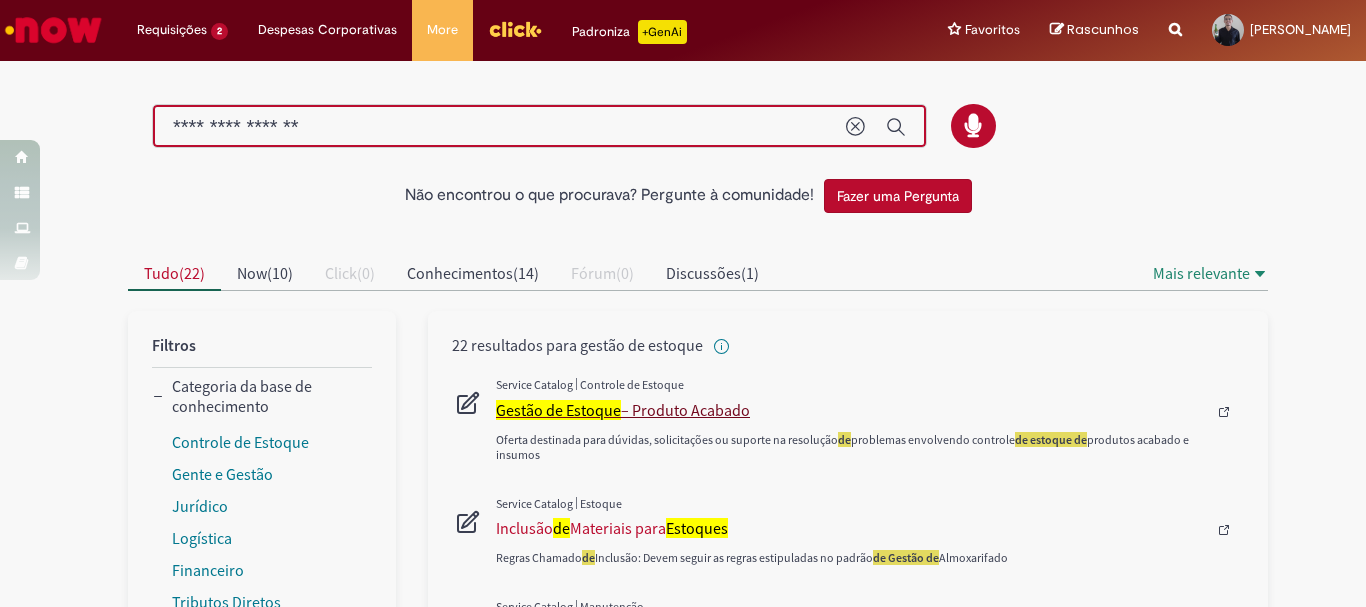 click on "Gestão de Estoque  – Produto Acabado" at bounding box center (851, 410) 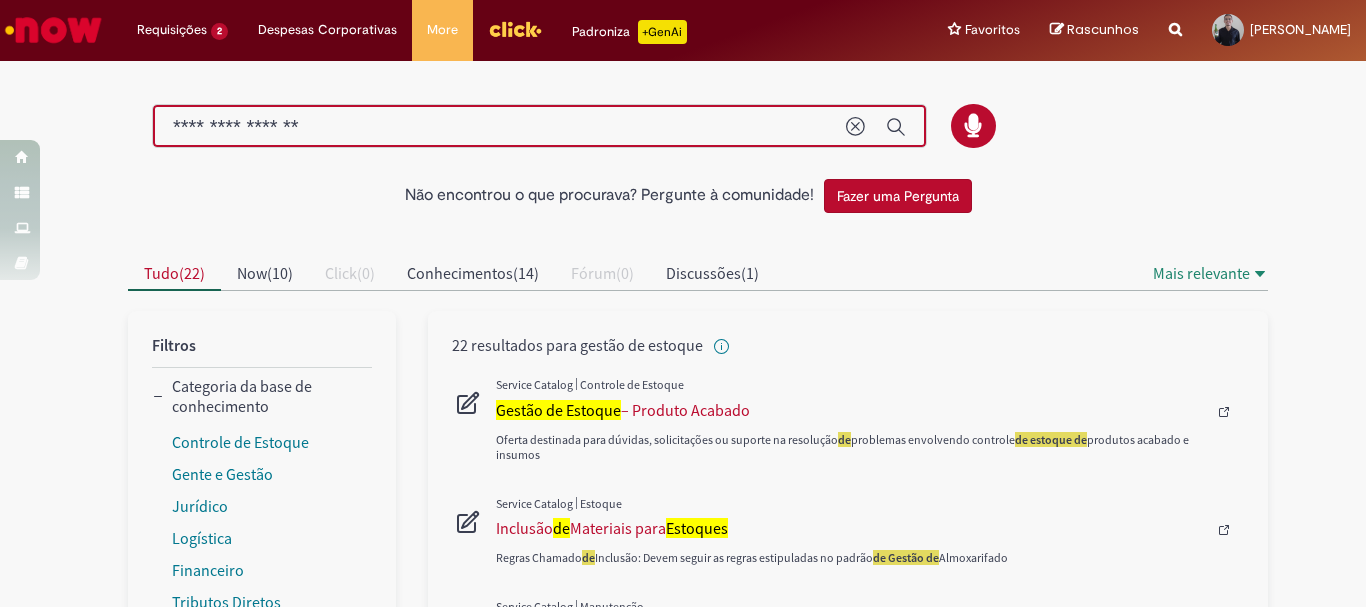 type 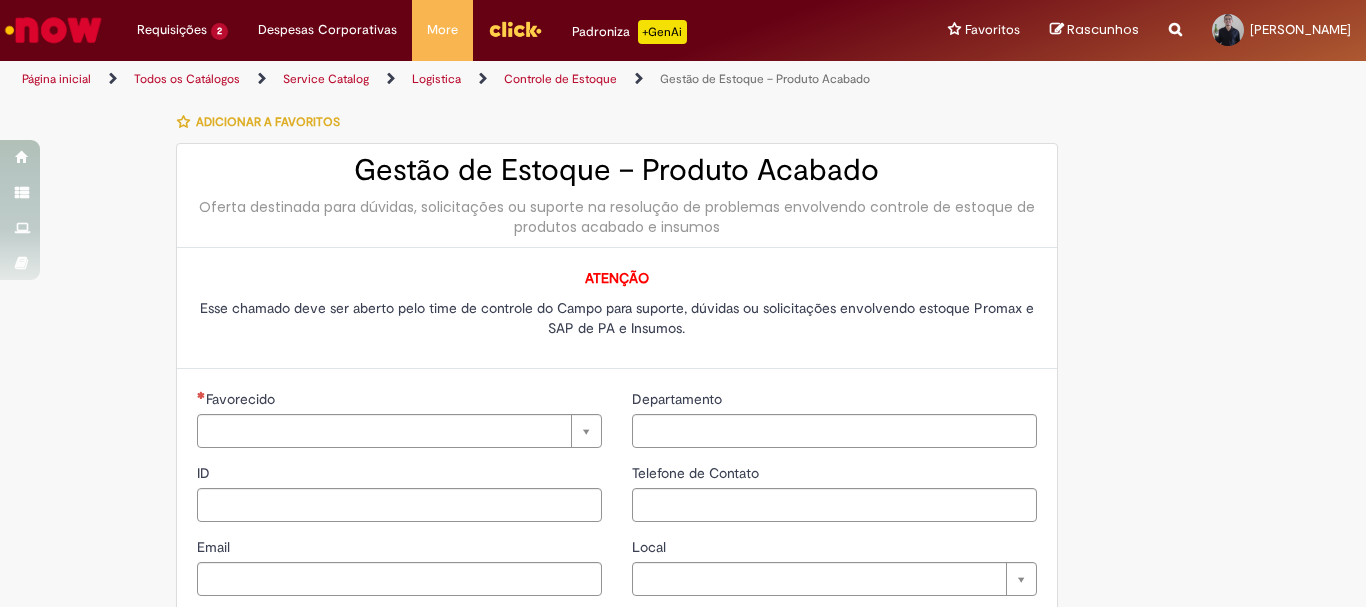type on "********" 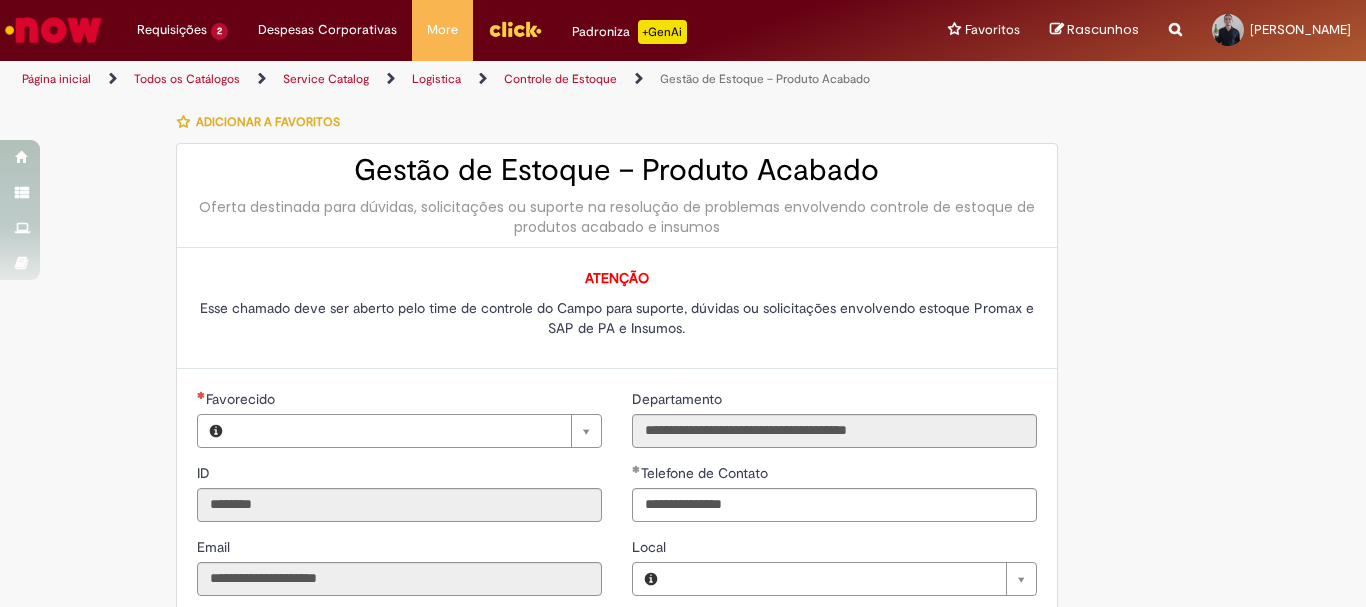 type on "**********" 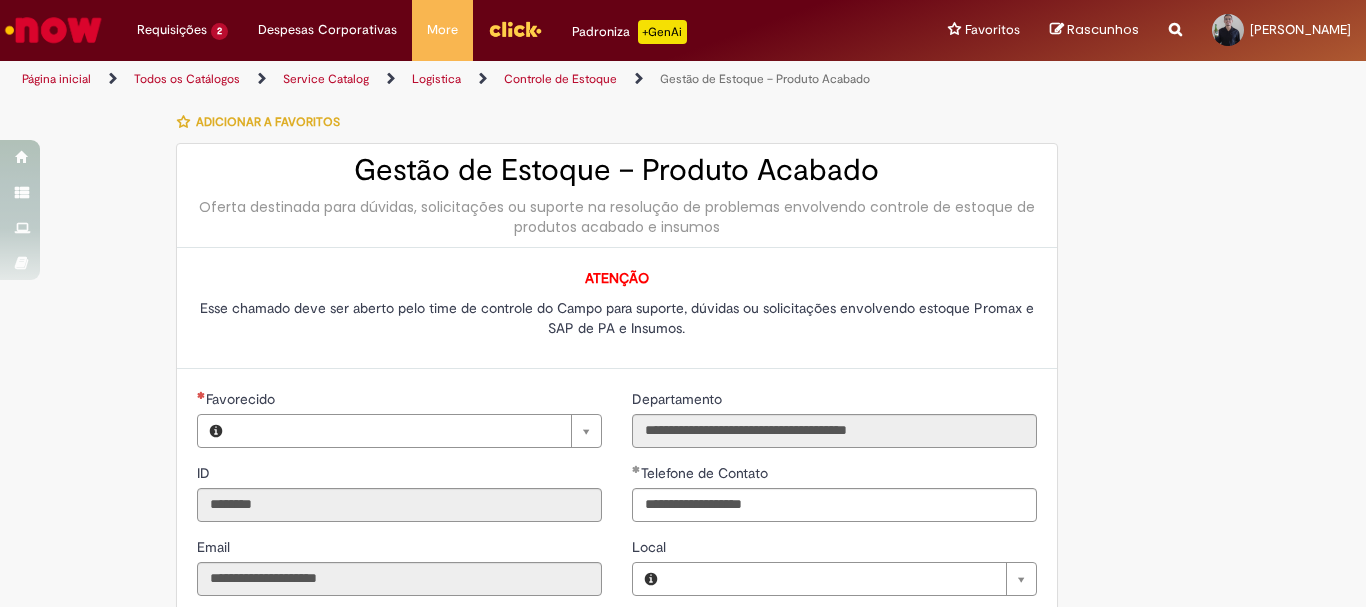 type on "**********" 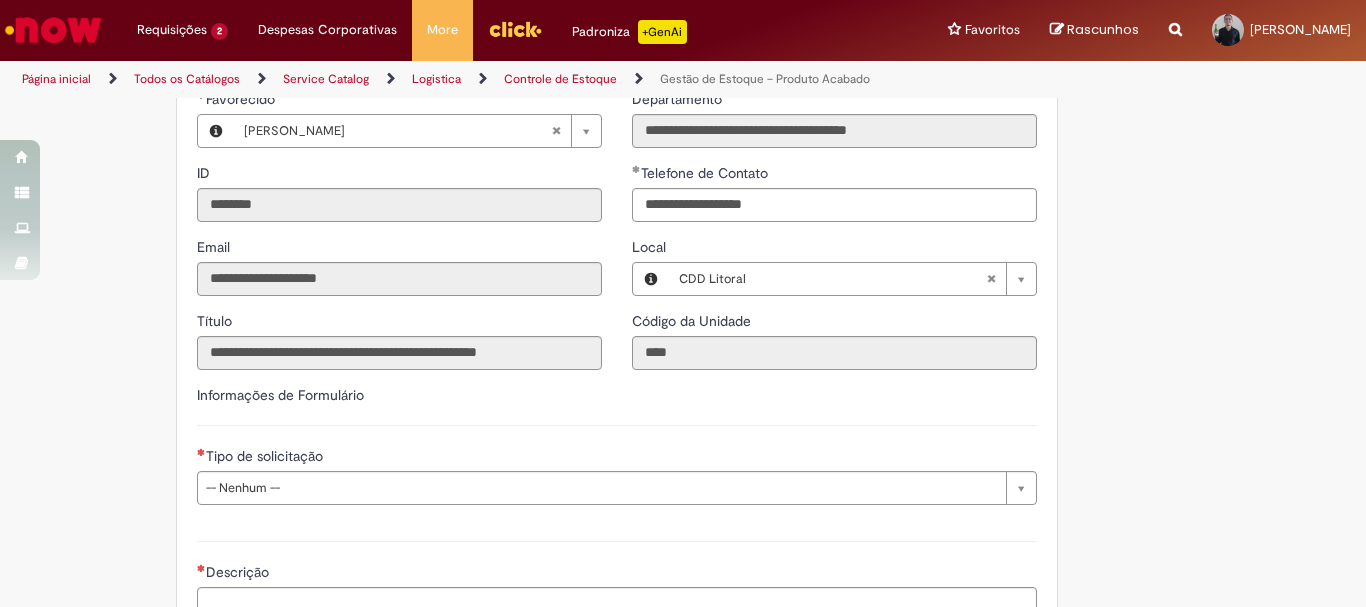 scroll, scrollTop: 400, scrollLeft: 0, axis: vertical 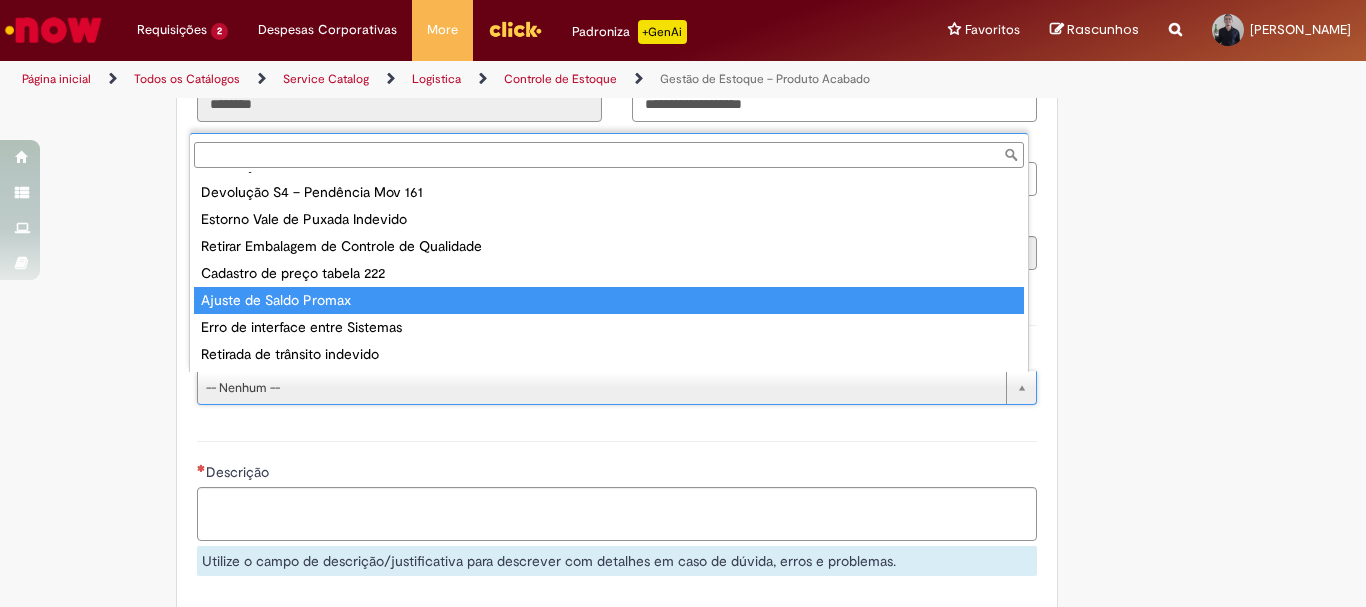 type on "**********" 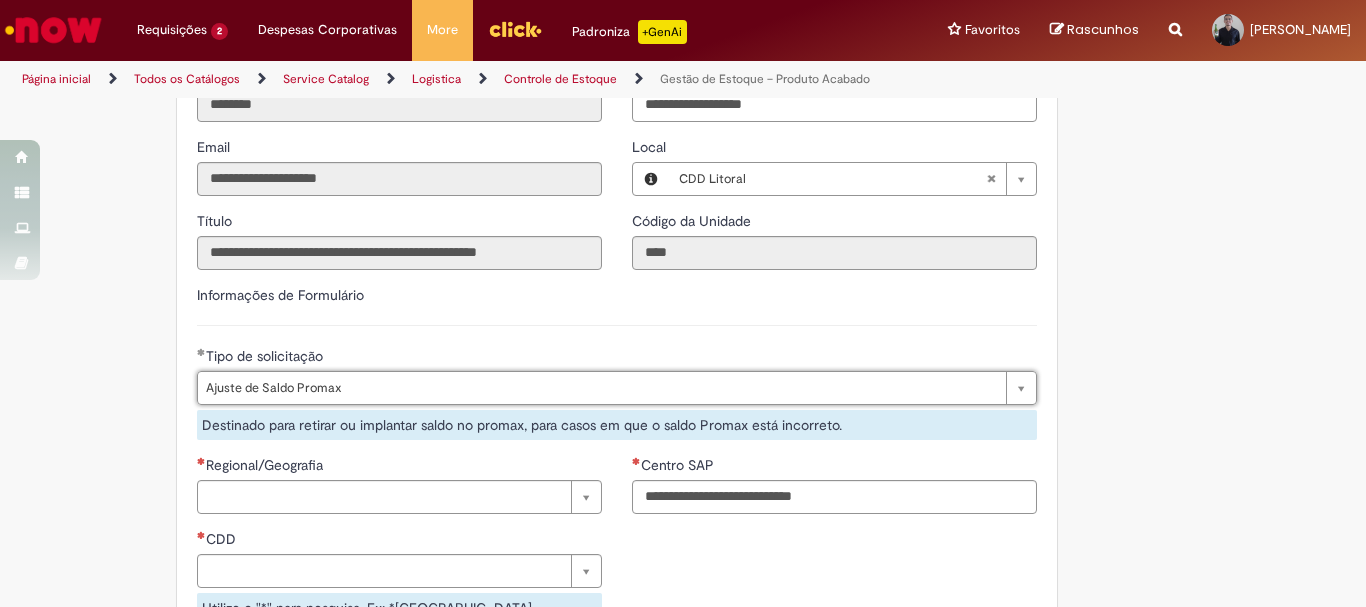 click on "Tire dúvidas com LupiAssist    +GenAI
Oi! Eu sou LupiAssist, uma Inteligência Artificial Generativa em constante aprendizado   Meu conteúdo é monitorado para trazer uma melhor experiência
Dúvidas comuns:
Só mais um instante, estou consultando nossas bases de conhecimento  e escrevendo a melhor resposta pra você!
Title
Lorem ipsum dolor sit amet    Fazer uma nova pergunta
Gerei esta resposta utilizando IA Generativa em conjunto com os nossos padrões. Em caso de divergência, os documentos oficiais prevalecerão.
Saiba mais em:
Ou ligue para:
E aí, te ajudei?
Sim, obrigado!" at bounding box center [683, 477] 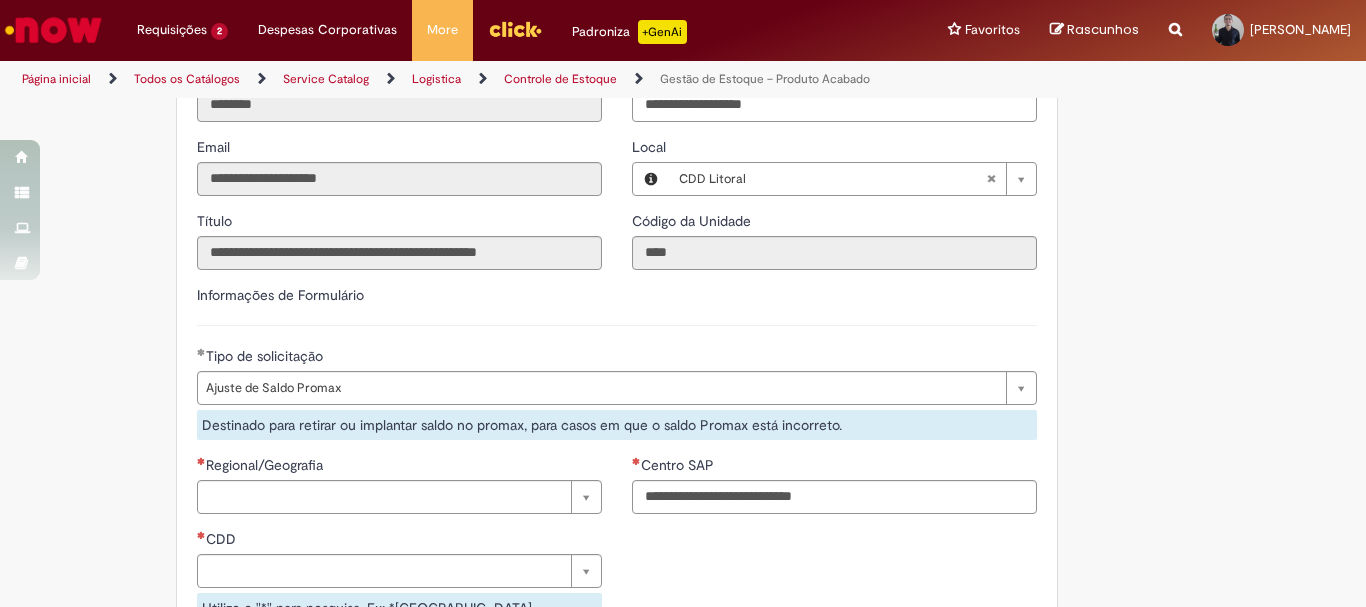 scroll, scrollTop: 500, scrollLeft: 0, axis: vertical 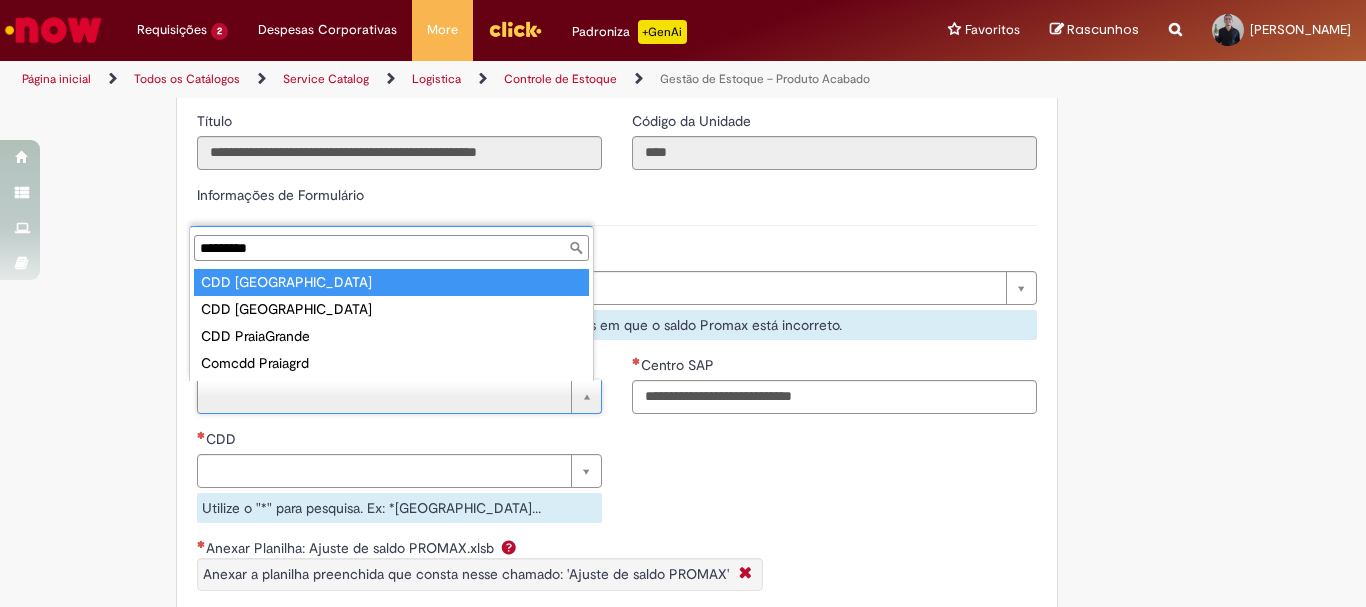 type on "*********" 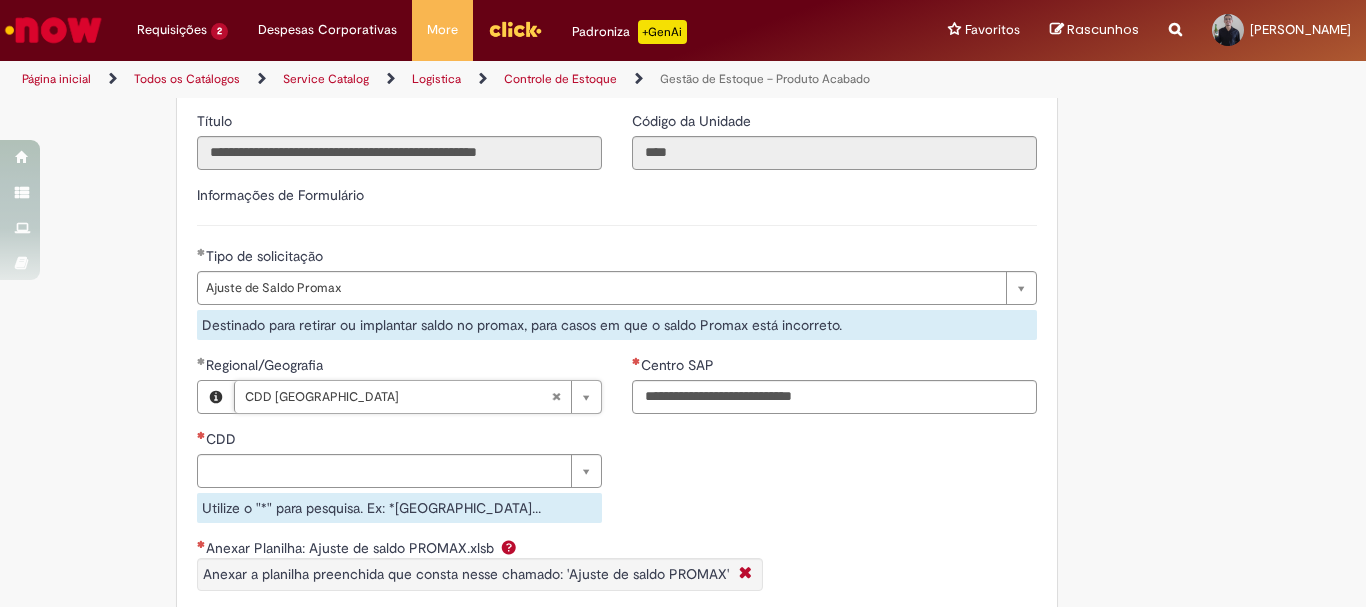click on "**********" at bounding box center [683, 376] 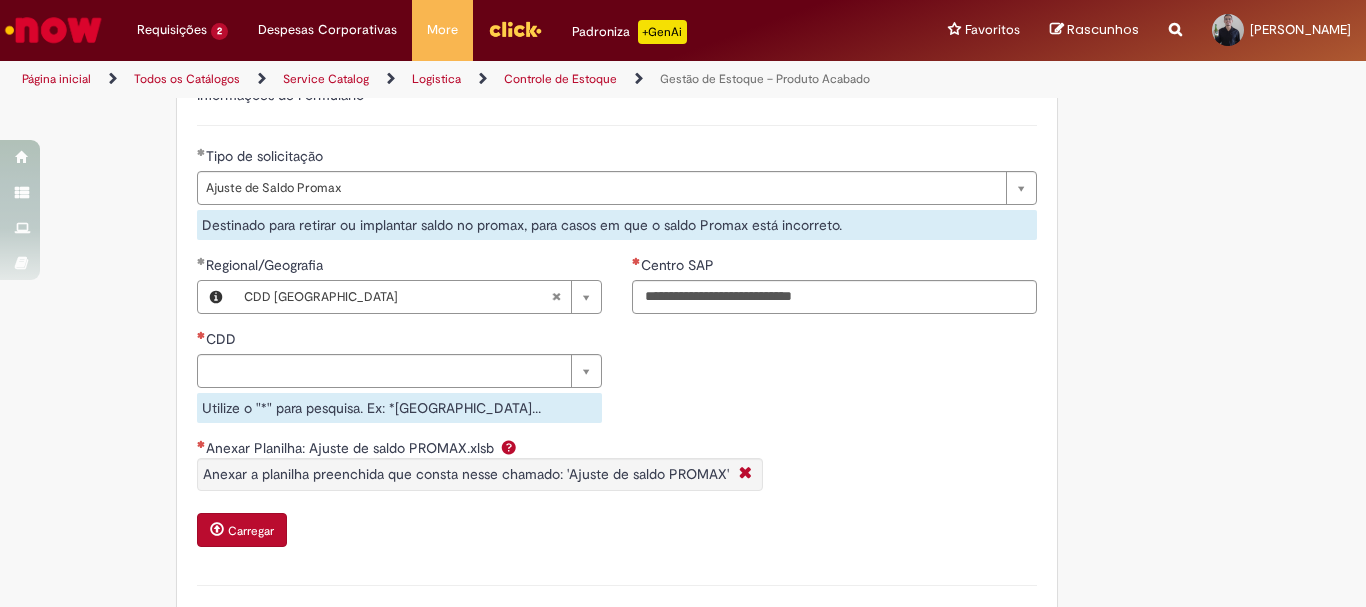 scroll, scrollTop: 700, scrollLeft: 0, axis: vertical 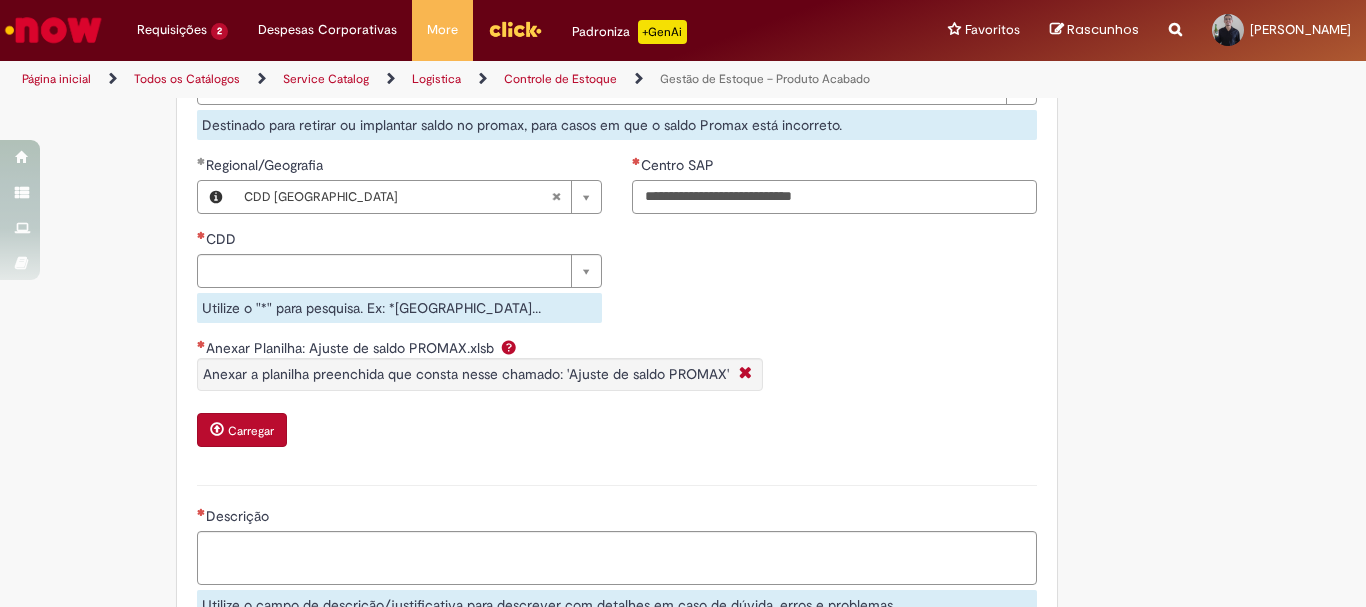 click on "Centro SAP" at bounding box center (834, 197) 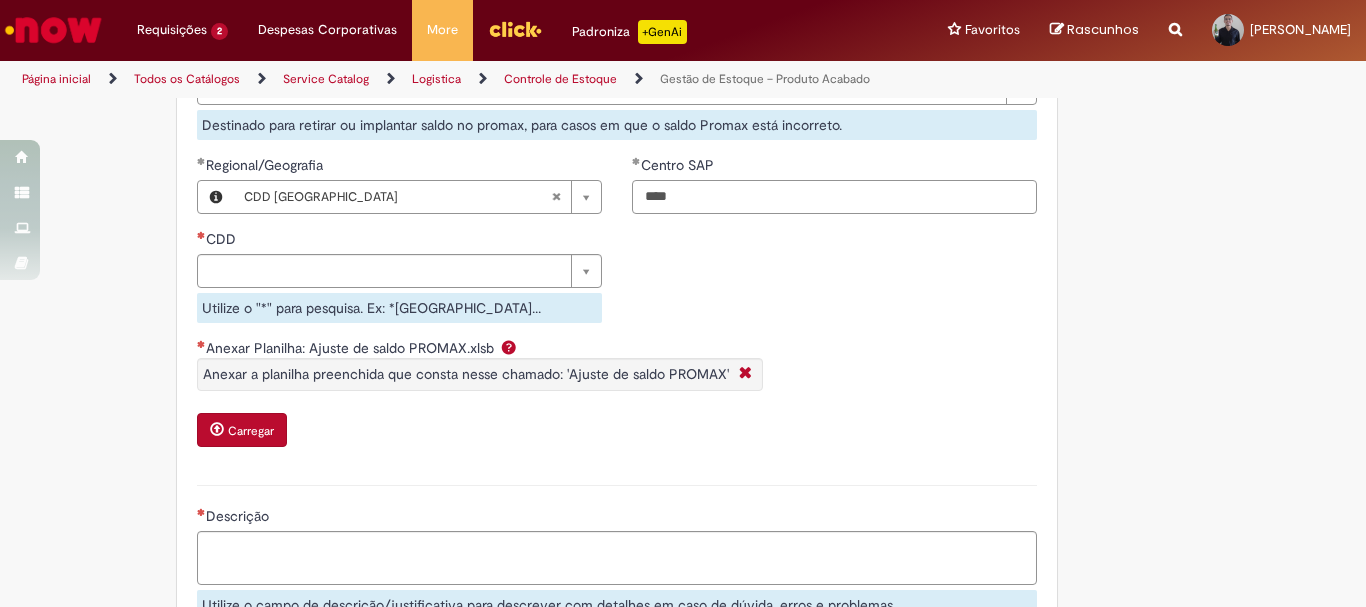 type on "****" 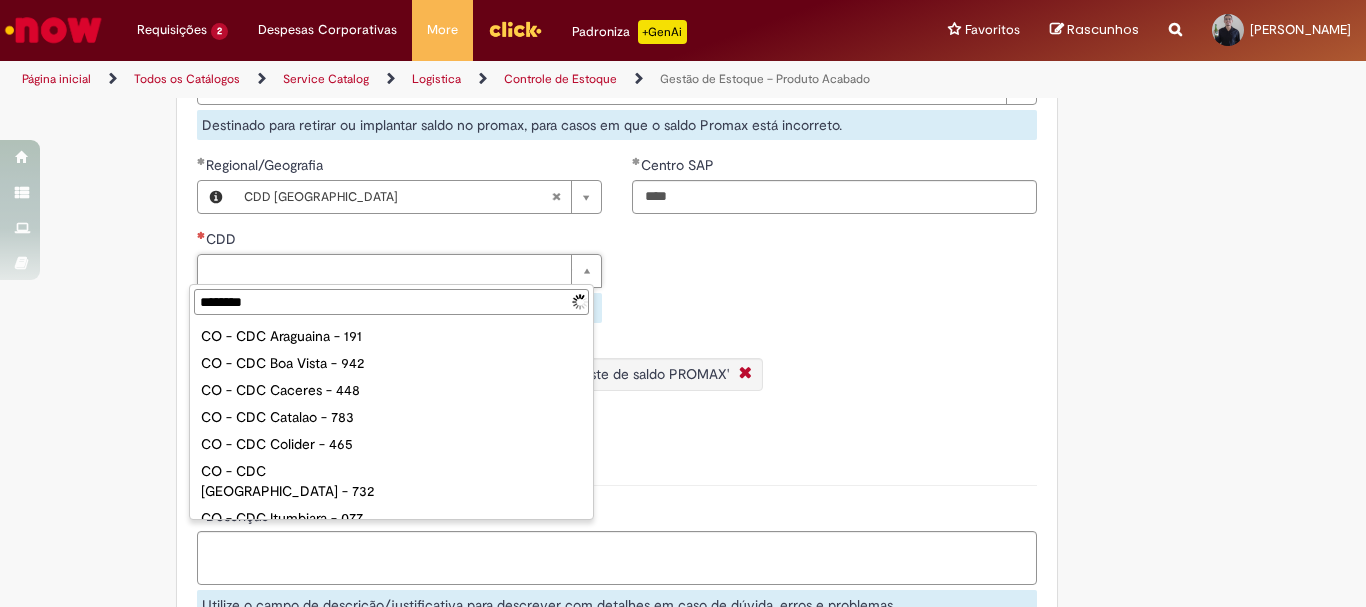 type on "*********" 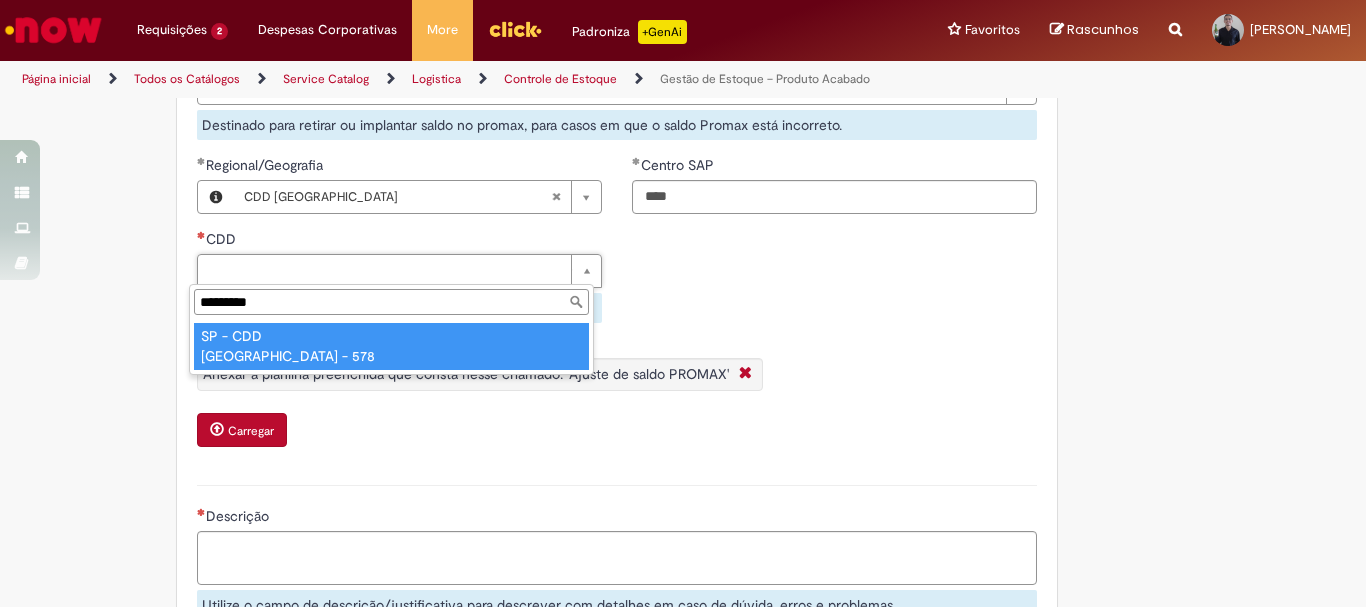 type on "**********" 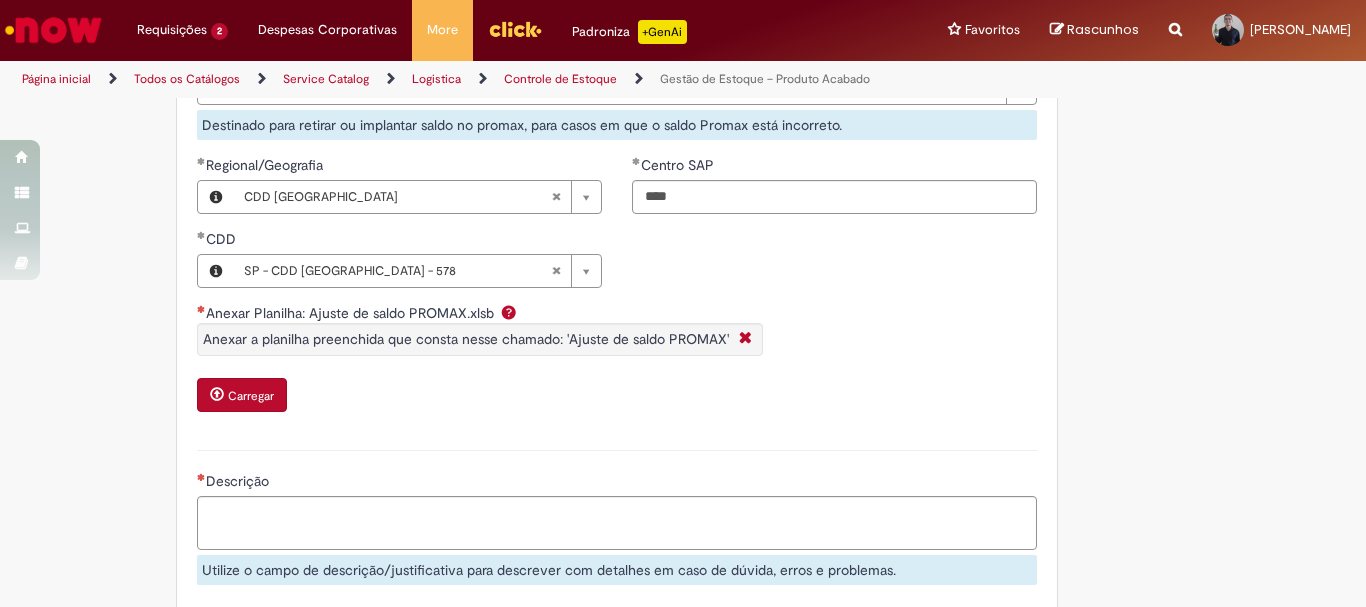 click on "**********" at bounding box center [683, 159] 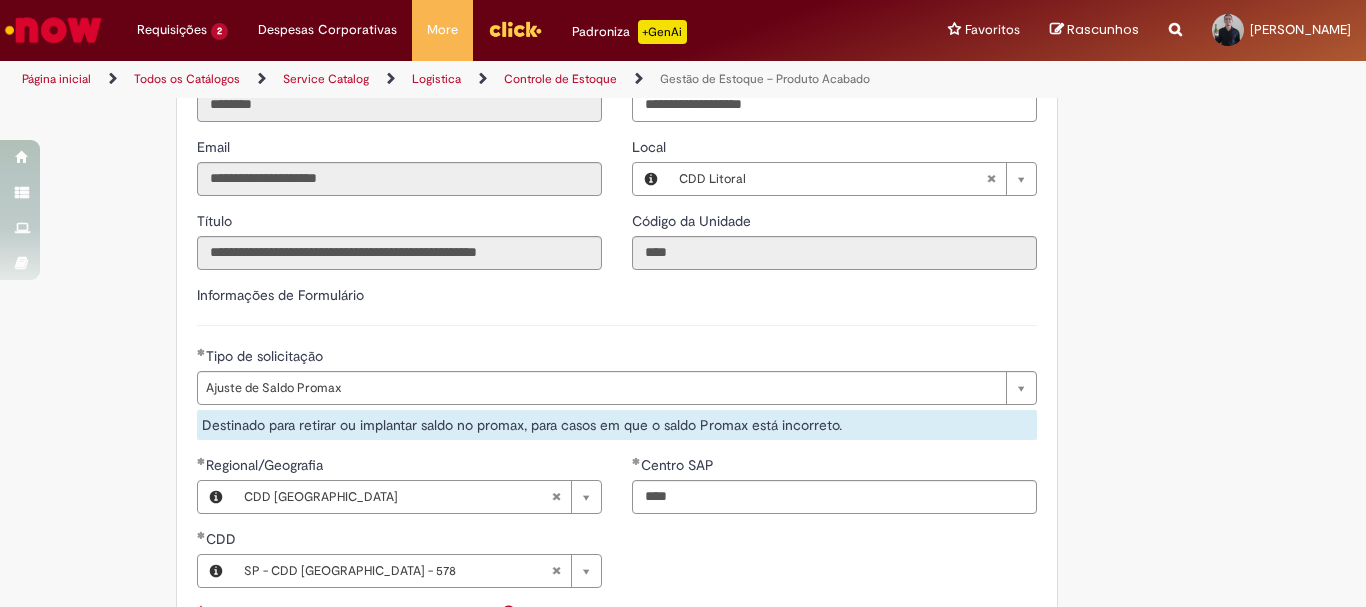 scroll, scrollTop: 500, scrollLeft: 0, axis: vertical 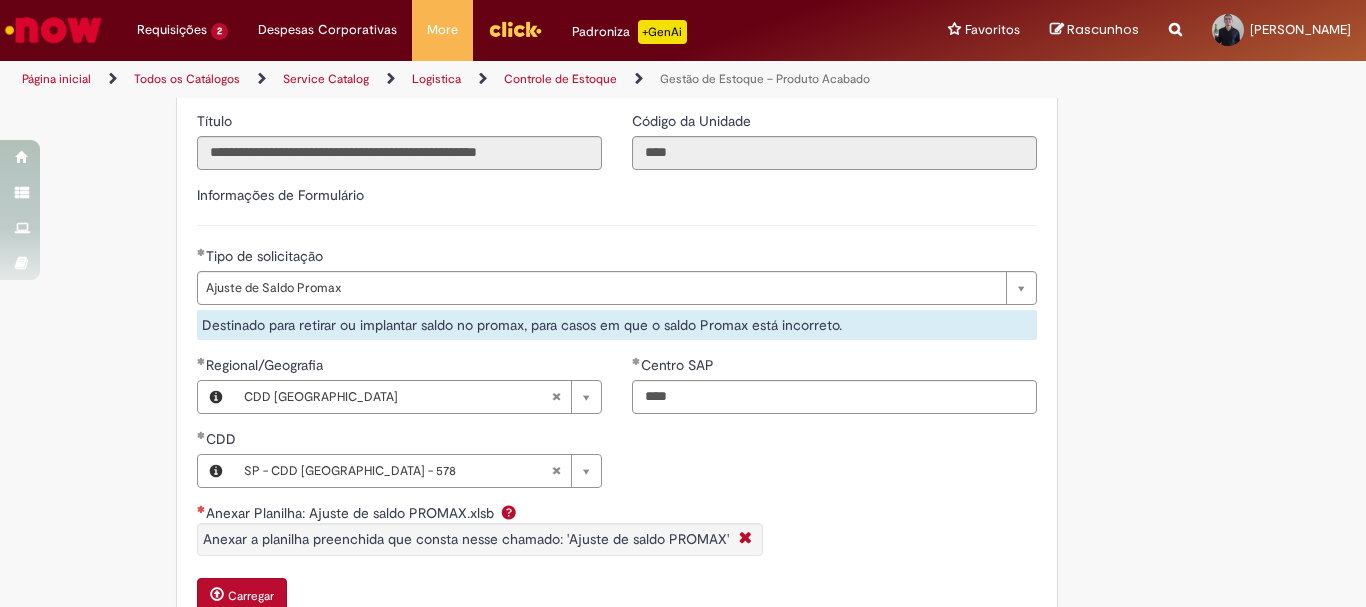click on "**********" at bounding box center (683, 359) 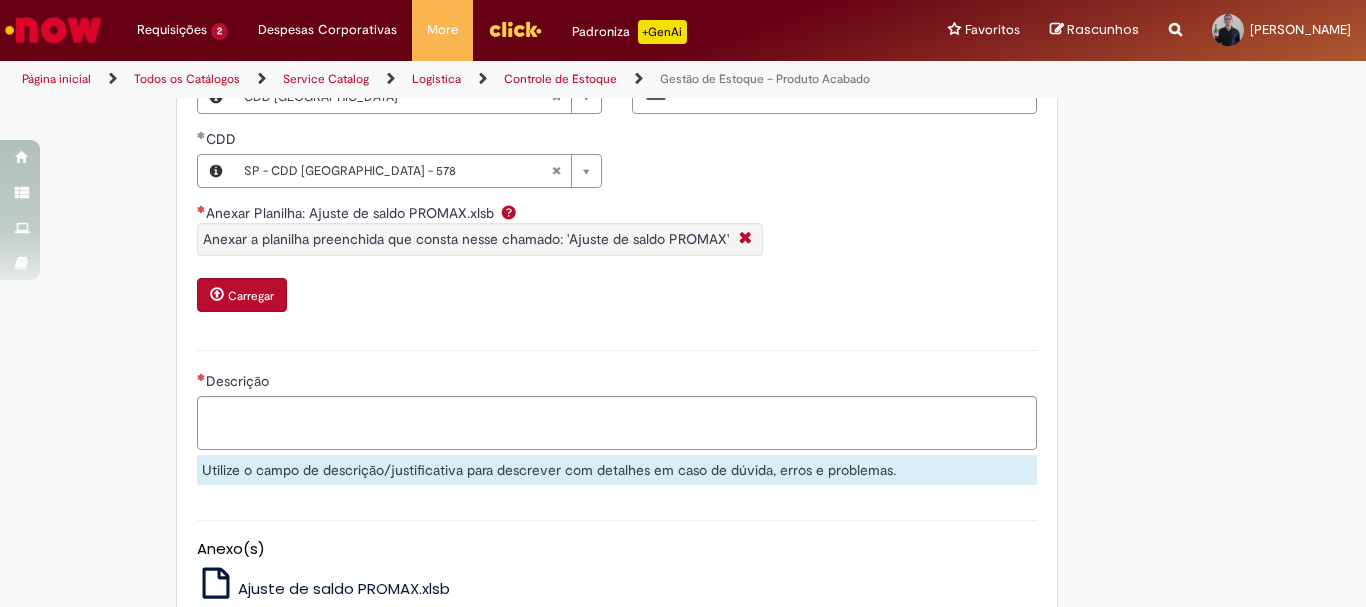 scroll, scrollTop: 900, scrollLeft: 0, axis: vertical 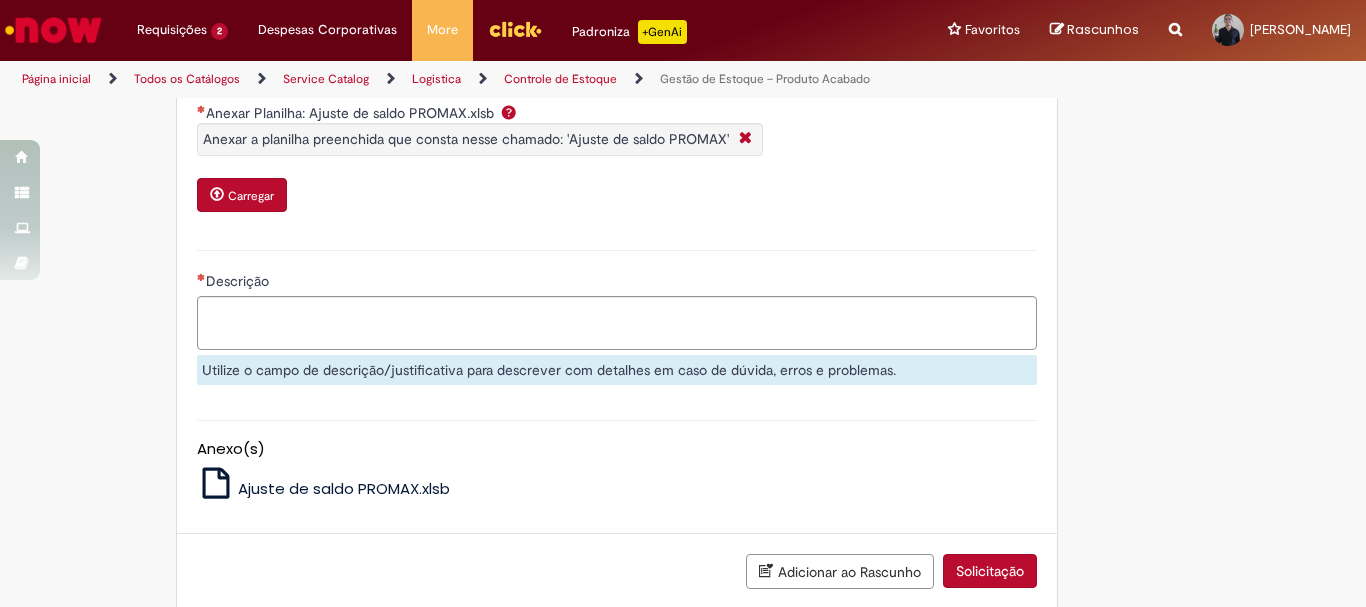 click on "Ajuste de saldo PROMAX.xlsb" at bounding box center [344, 488] 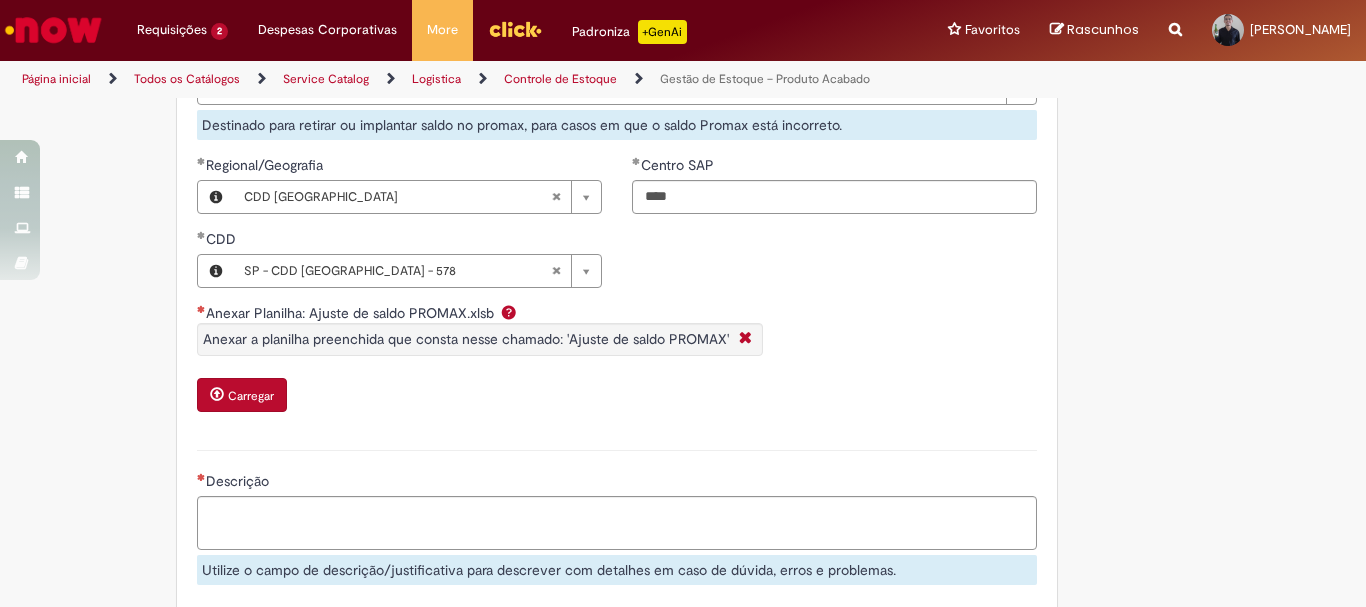 click on "Anexar Análise interface vendas
Carregar
Anexar Planilha: Ajuste de saldo PROMAX.xlsb Anexar a planilha preenchida que consta nesse chamado: 'Ajuste de saldo PROMAX'
Carregar
Evidencia movimentação parcial SAP
Carregar
Danfe da nota fiscal de devolução
Carregar
Número do mapa  Nº Nota Fiscal Anexo da [DATE] - movimentação vale
Carregar
Doc Material do 303 Material Quantidade Anexo MMBE
Carregar
Centro Origem Centro Destino N° Pedido Danfe da nota
Carregar
Print da Tela SAP - MB52" at bounding box center (617, 367) 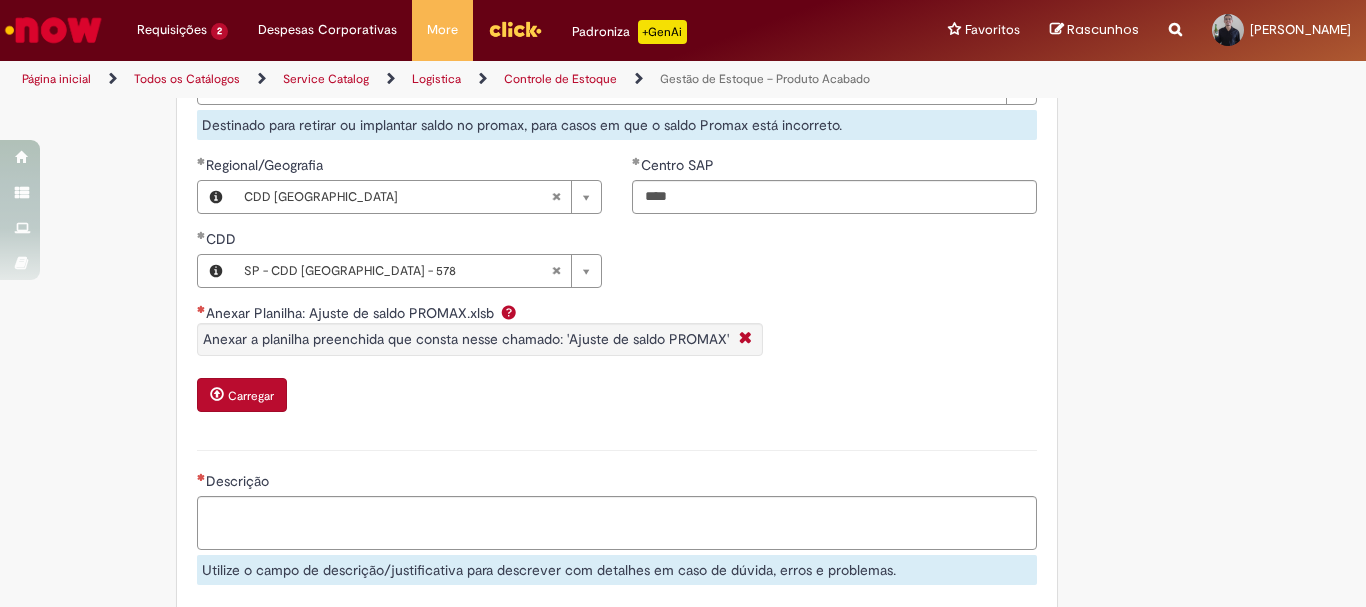 click on "Carregar" at bounding box center [242, 395] 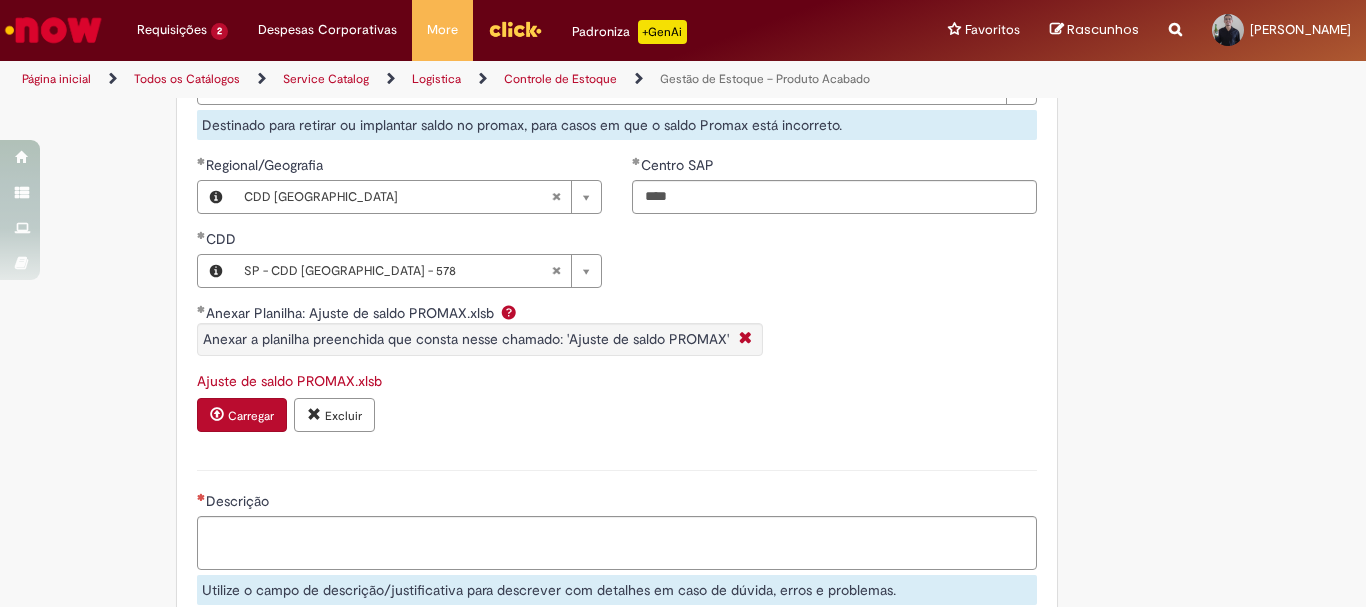 click on "Excluir" at bounding box center (343, 416) 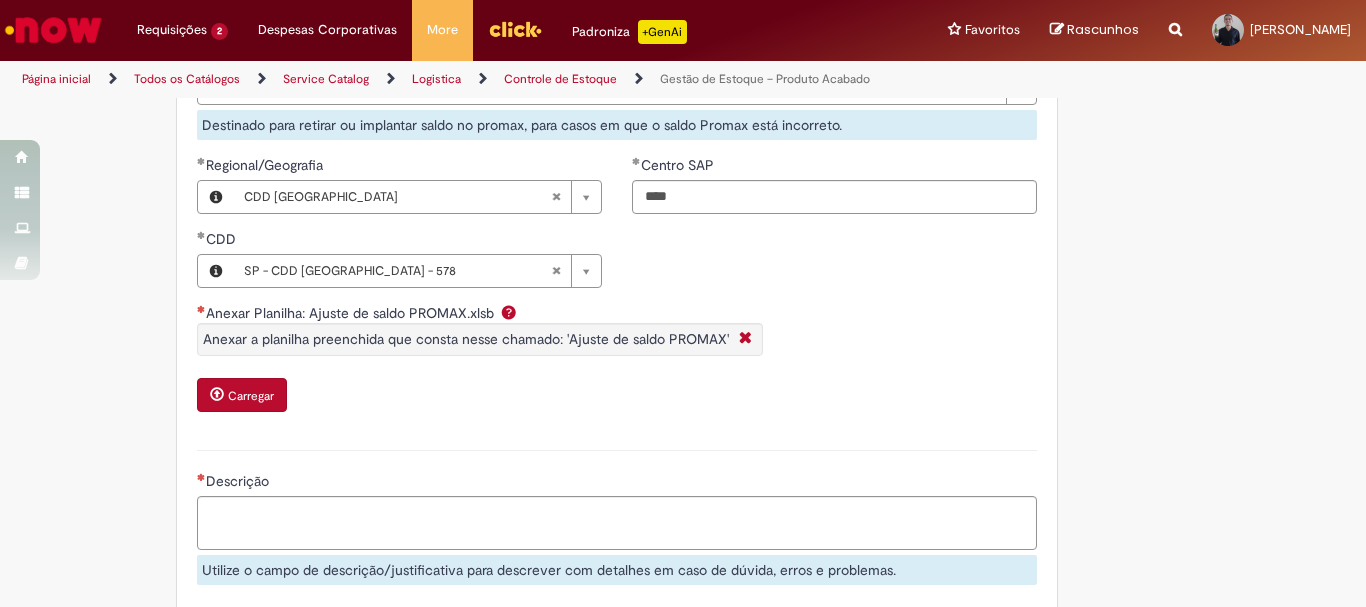 click on "Descrição Utilize o campo de descrição/justificativa para descrever com detalhes em caso de dúvida, erros e problemas." at bounding box center (617, 515) 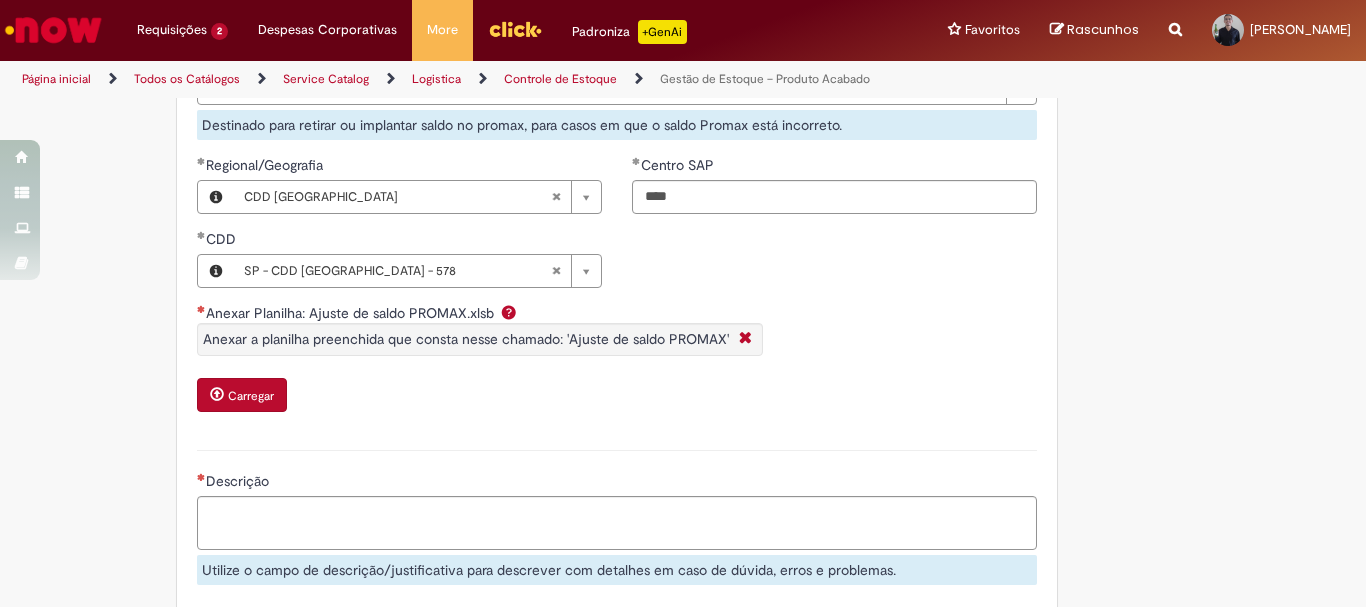 click on "Carregar" at bounding box center [251, 396] 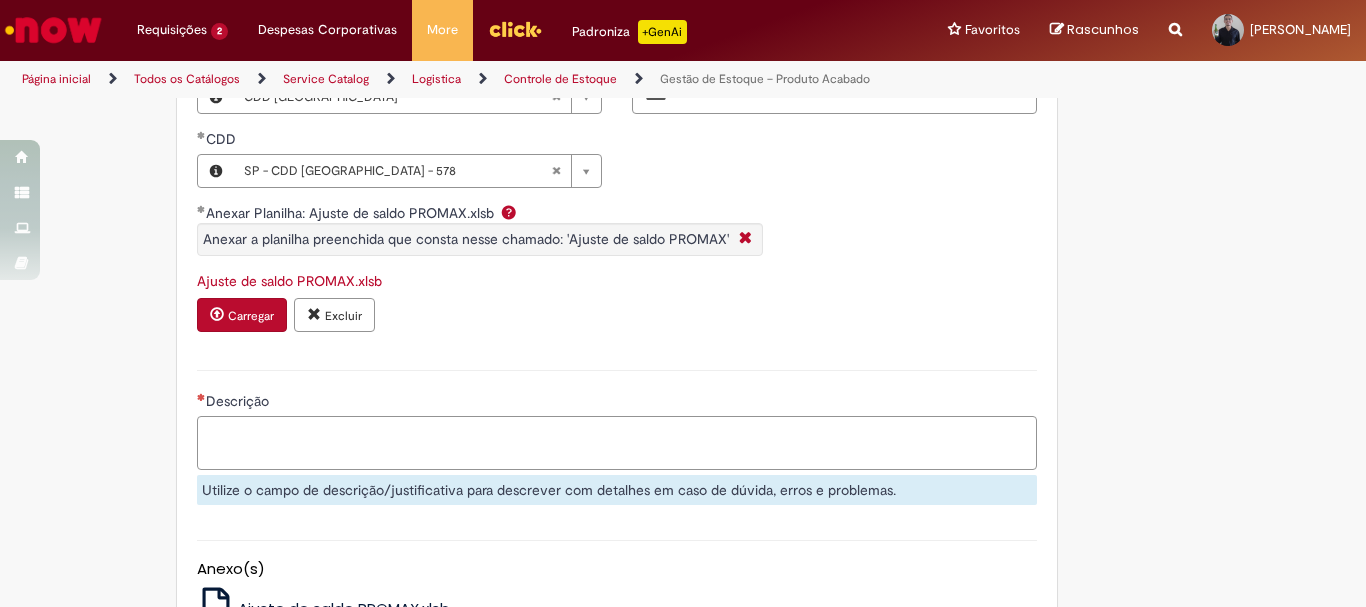 click on "Descrição" at bounding box center [617, 443] 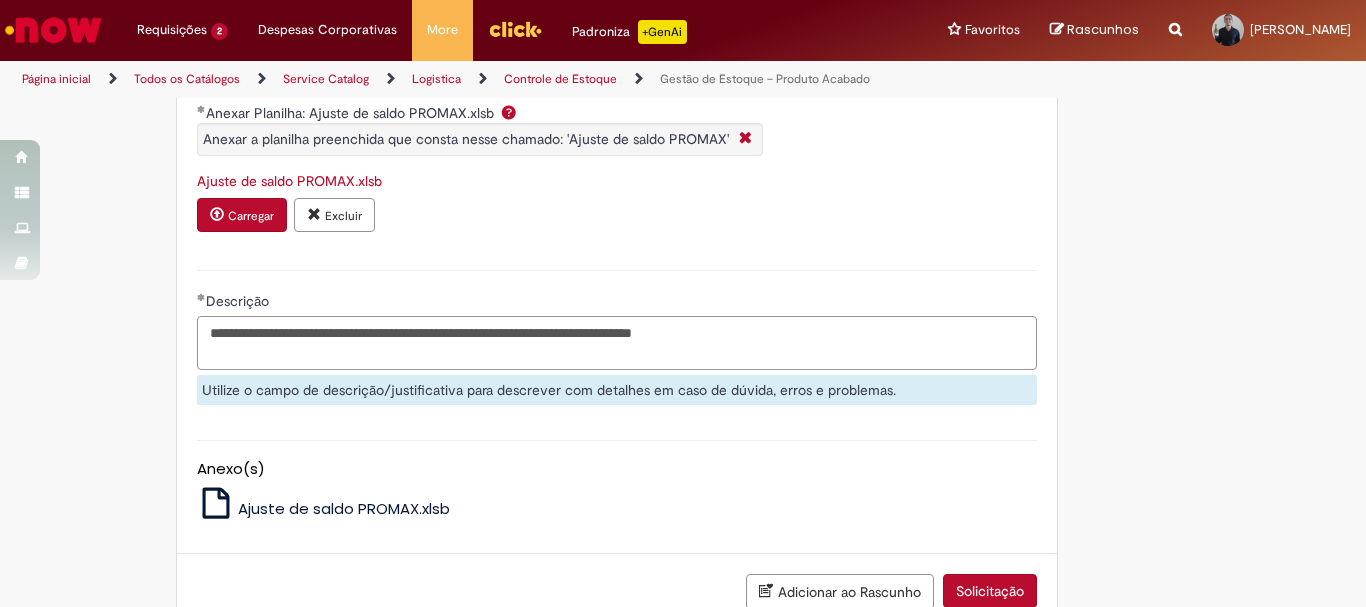 scroll, scrollTop: 1032, scrollLeft: 0, axis: vertical 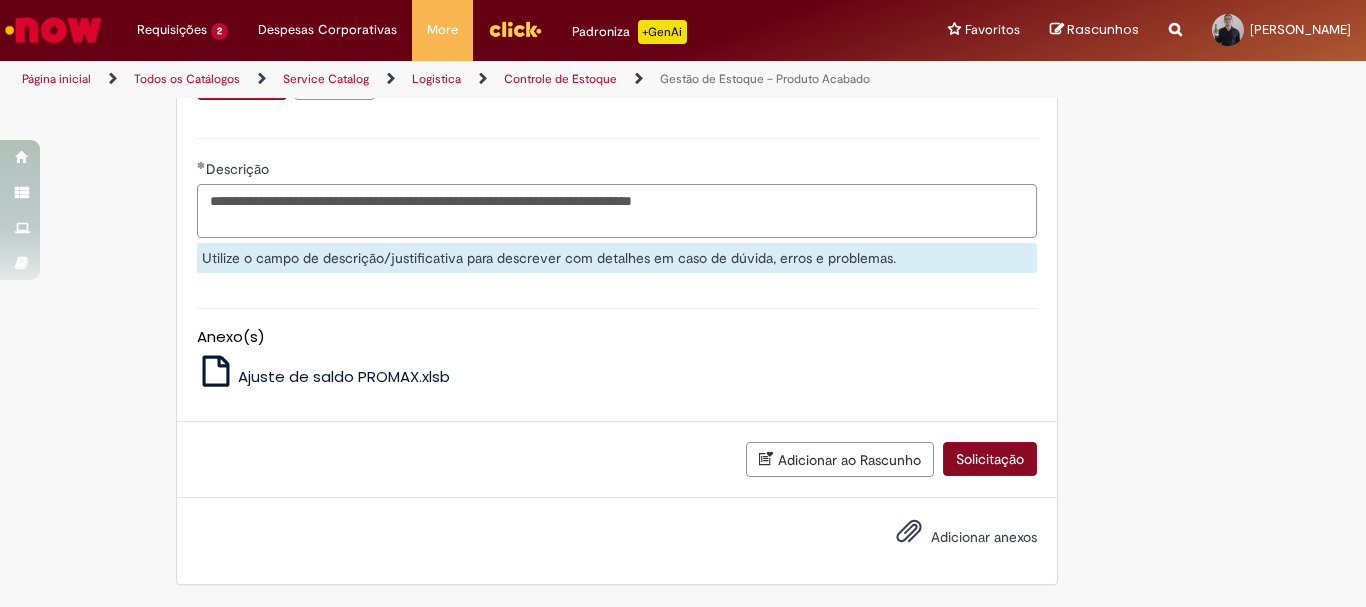 type on "**********" 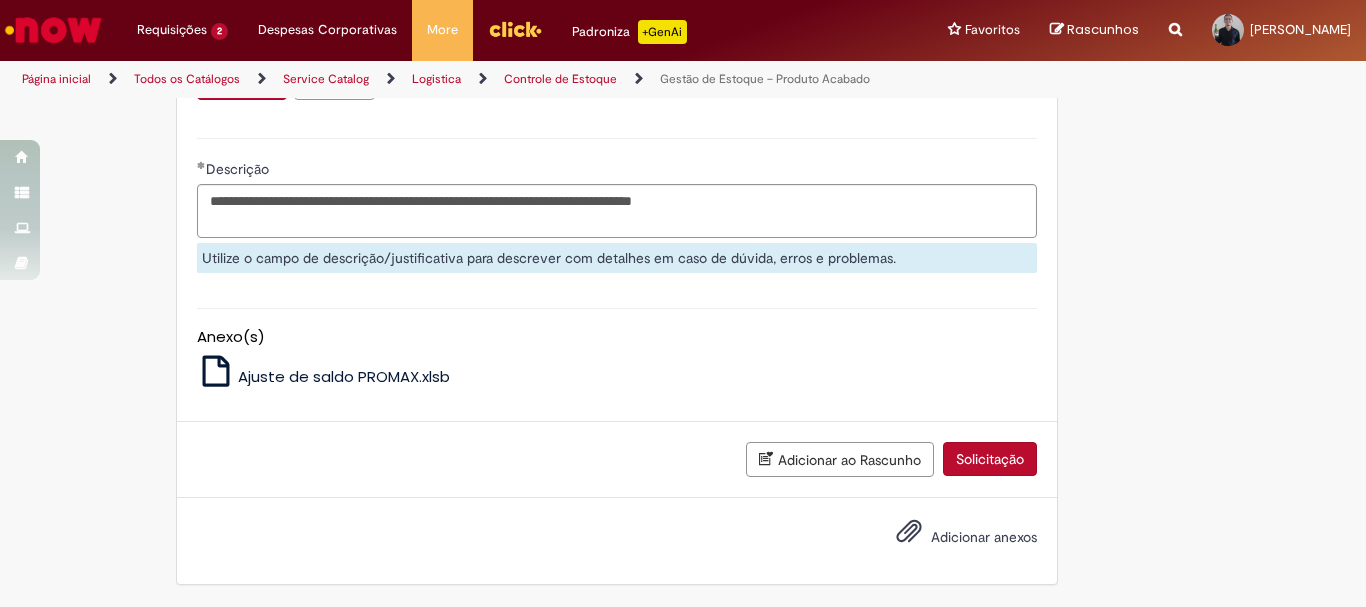 click on "Solicitação" at bounding box center (990, 459) 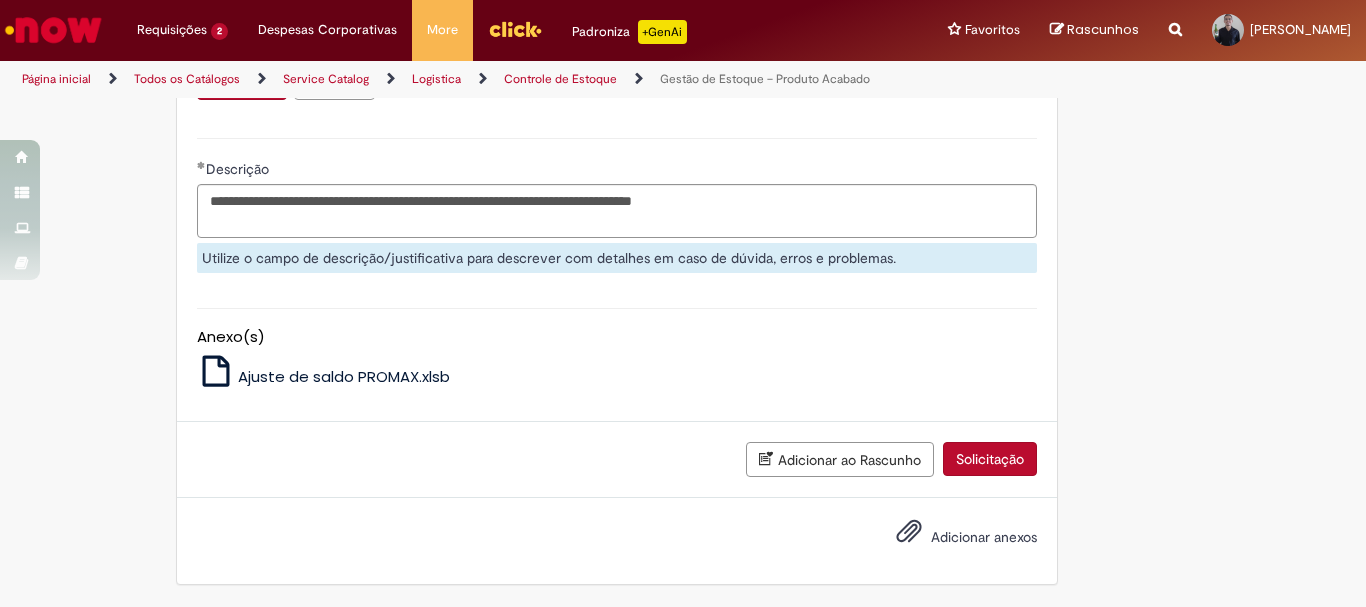 scroll, scrollTop: 951, scrollLeft: 0, axis: vertical 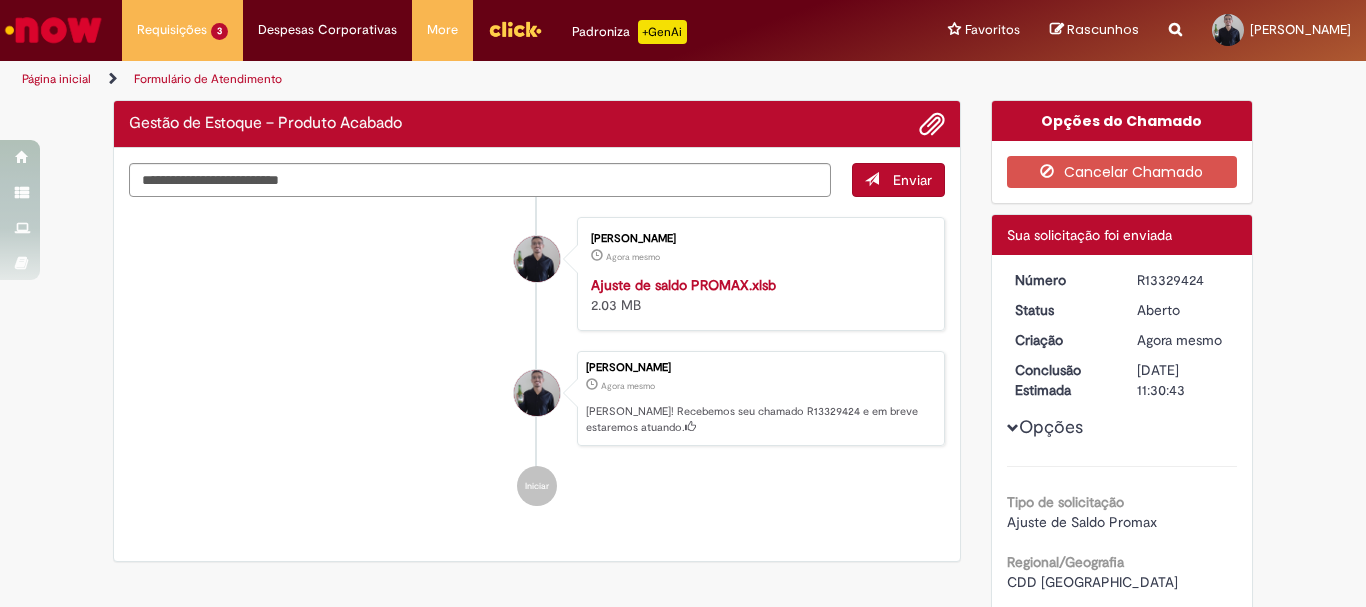 click on "Verificar Código de Barras
Gestão de Estoque – Produto Acabado
Enviar
[PERSON_NAME]
Agora mesmo Agora mesmo
Ajuste de saldo PROMAX.xlsb  2.03 MB
[PERSON_NAME]
Agora mesmo Agora mesmo
[PERSON_NAME]! Recebemos seu chamado R13329424 e em breve estaremos atuando." at bounding box center [683, 609] 